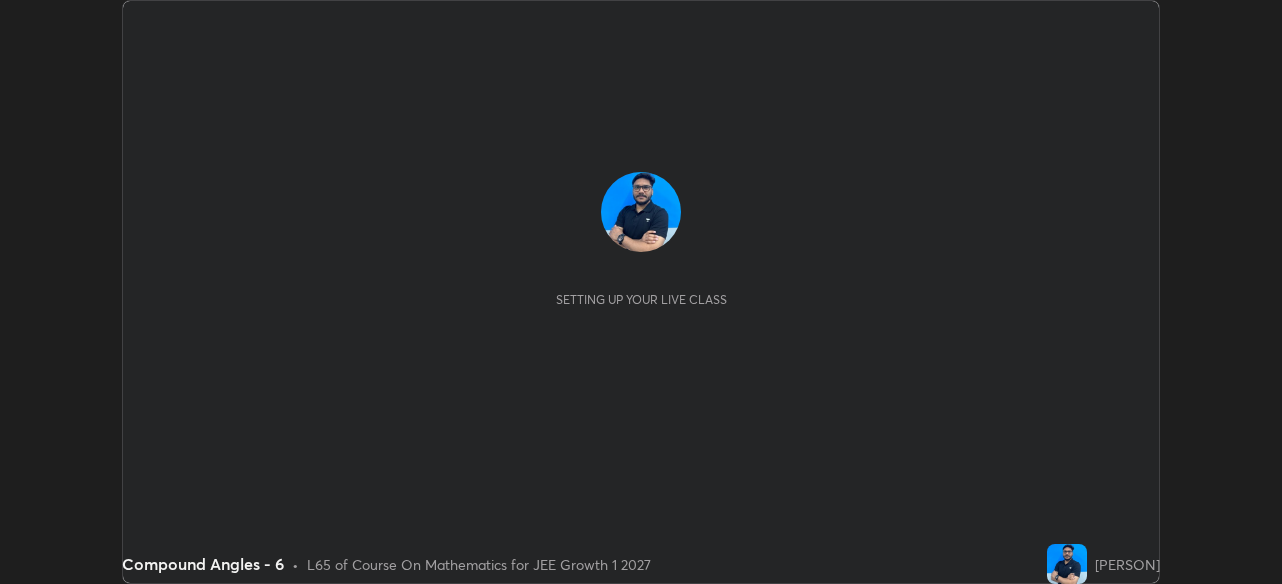 scroll, scrollTop: 0, scrollLeft: 0, axis: both 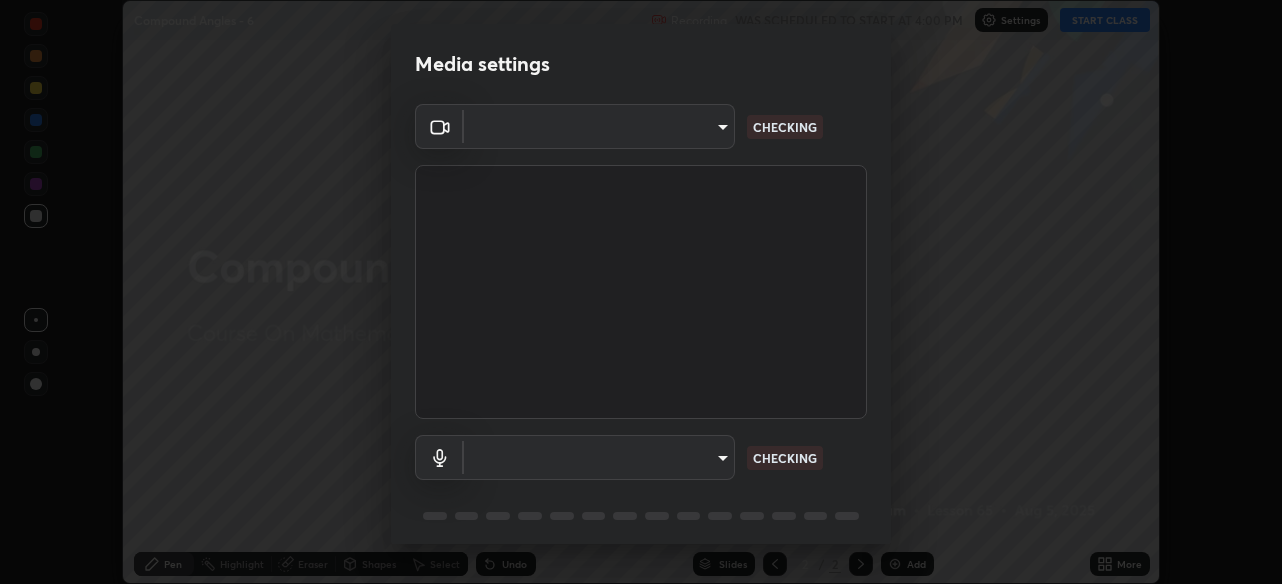 type on "28ae8228e1889e27b3560ed02dc6dc73f4b031919add1df3b3d257722d80b483" 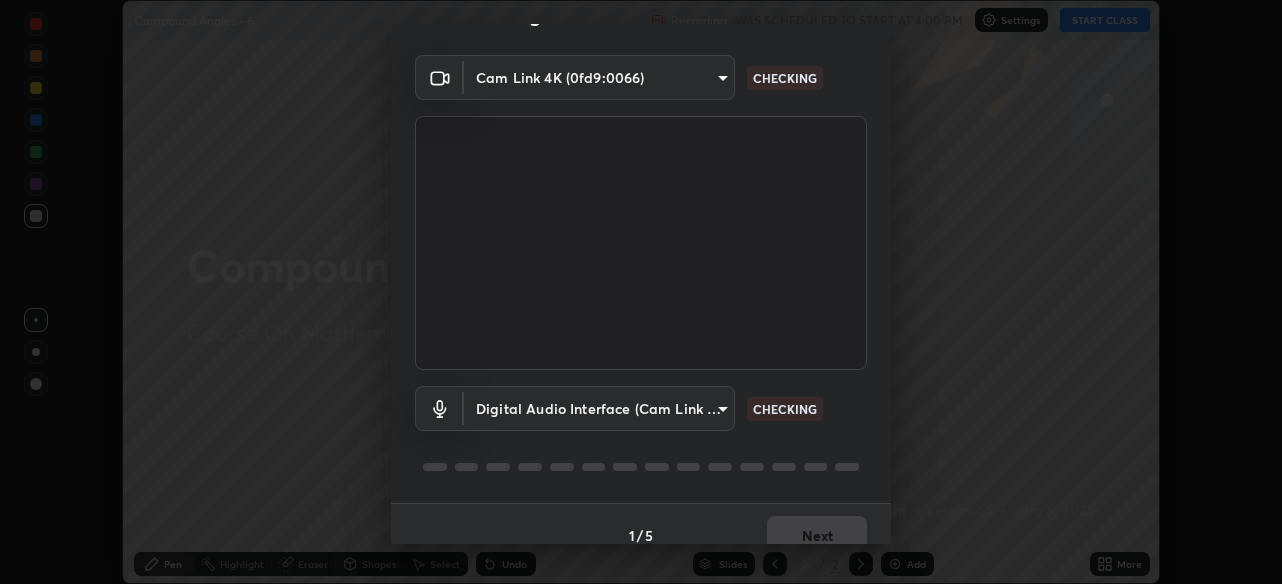 scroll, scrollTop: 72, scrollLeft: 0, axis: vertical 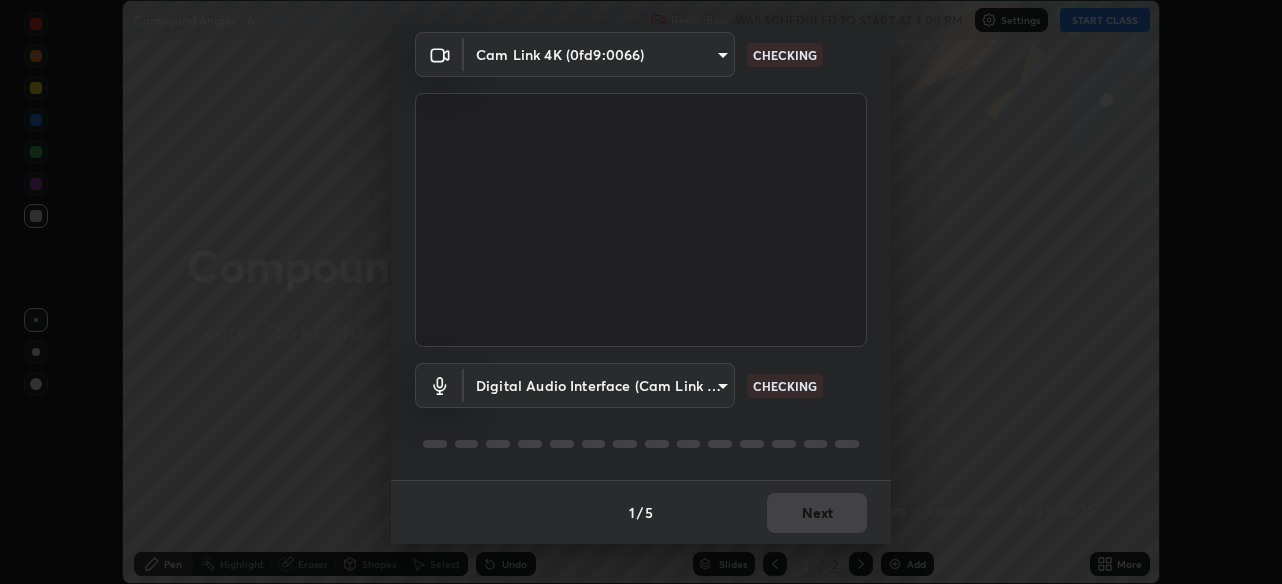 click on "Erase all Compound Angles - 6 Recording WAS SCHEDULED TO START AT  4:00 PM Settings START CLASS Setting up your live class Compound Angles - 6 • L65 of Course On Mathematics for JEE Growth 1 2027 [PERSON] Pen Highlight Eraser Shapes Select Undo Slides 2 / 2 Add More No doubts shared Encourage your learners to ask a doubt for better clarity Report an issue Reason for reporting Buffering Chat not working Audio - Video sync issue Educator video quality low ​ Attach an image Report Media settings Cam Link 4K (0fd9:0066) [HASH] CHECKING Digital Audio Interface (Cam Link 4K) [HASH] CHECKING 1 / 5 Next" at bounding box center [641, 292] 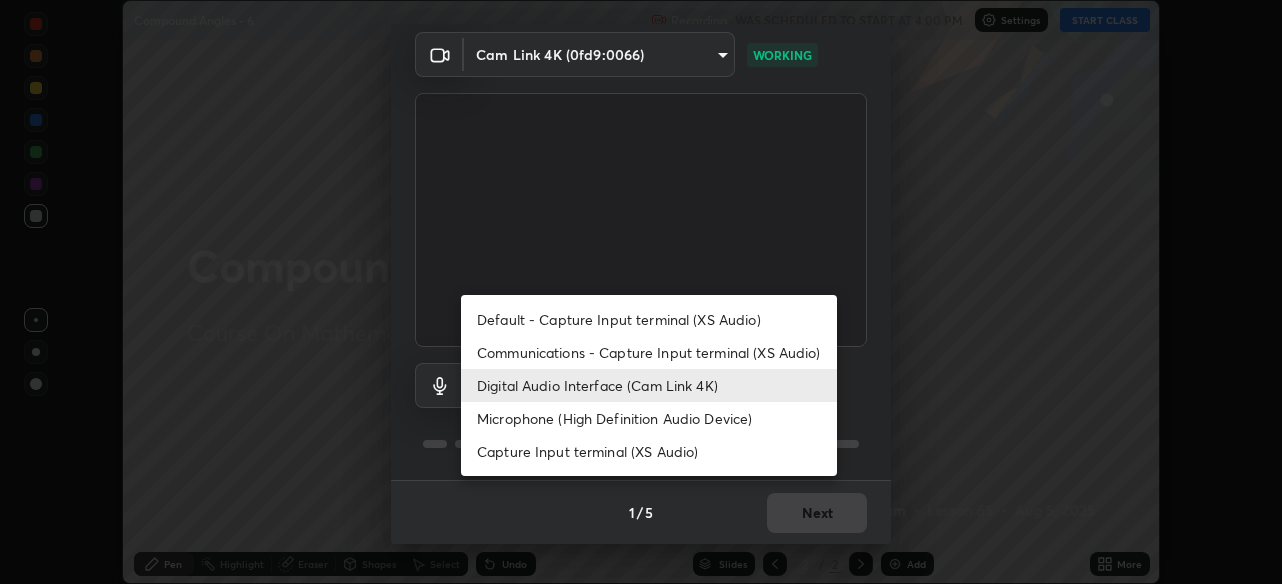 click on "Communications - Capture Input terminal (XS Audio)" at bounding box center [649, 352] 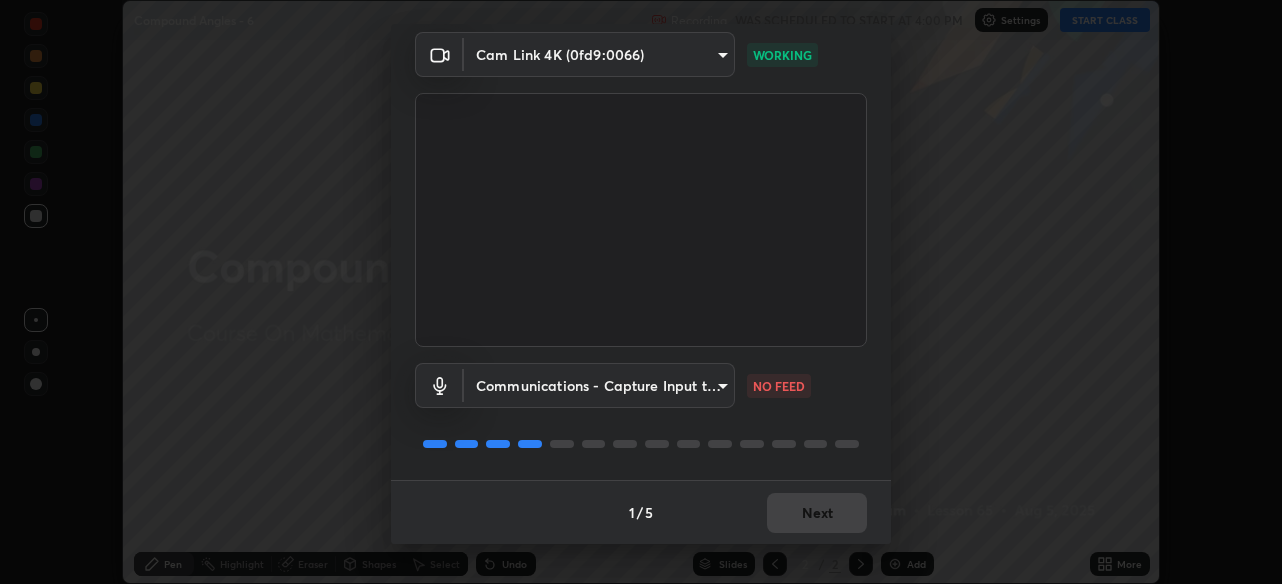 click on "Erase all Compound Angles - 6 Recording WAS SCHEDULED TO START AT  4:00 PM Settings START CLASS Setting up your live class Compound Angles - 6 • L65 of Course On Mathematics for JEE Growth 1 2027 [PERSON] Pen Highlight Eraser Shapes Select Undo Slides 2 / 2 Add More No doubts shared Encourage your learners to ask a doubt for better clarity Report an issue Reason for reporting Buffering Chat not working Audio - Video sync issue Educator video quality low ​ Attach an image Report Media settings Cam Link 4K (0fd9:0066) [HASH] WORKING Communications - Capture Input terminal (XS Audio) communications NO FEED 1 / 5 Next" at bounding box center [641, 292] 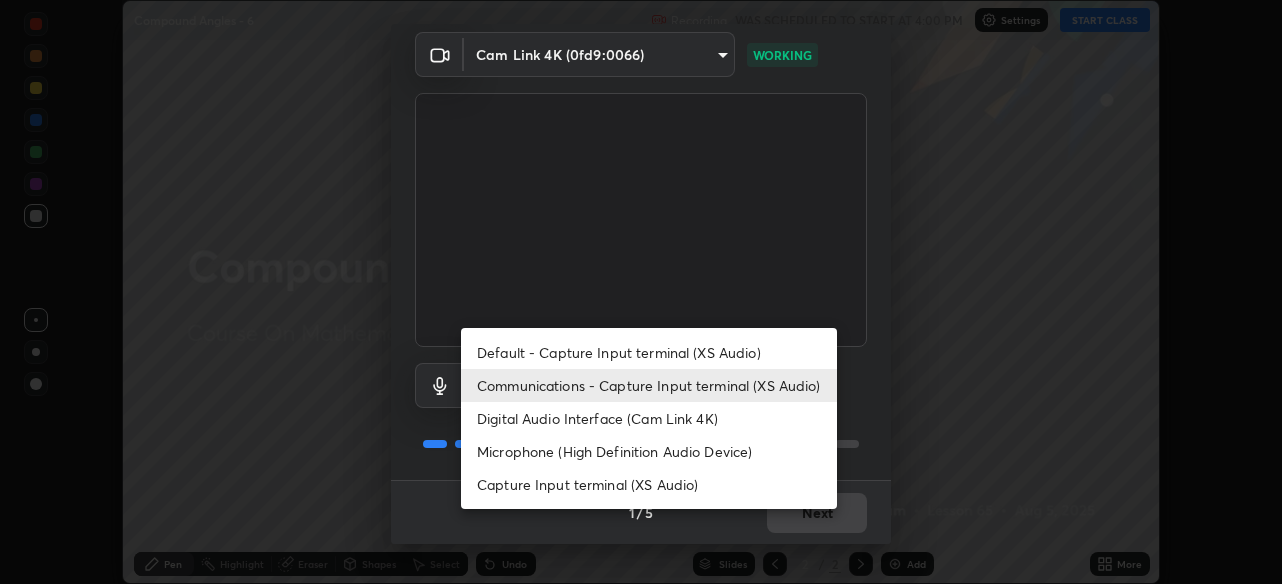 click on "Digital Audio Interface (Cam Link 4K)" at bounding box center [649, 418] 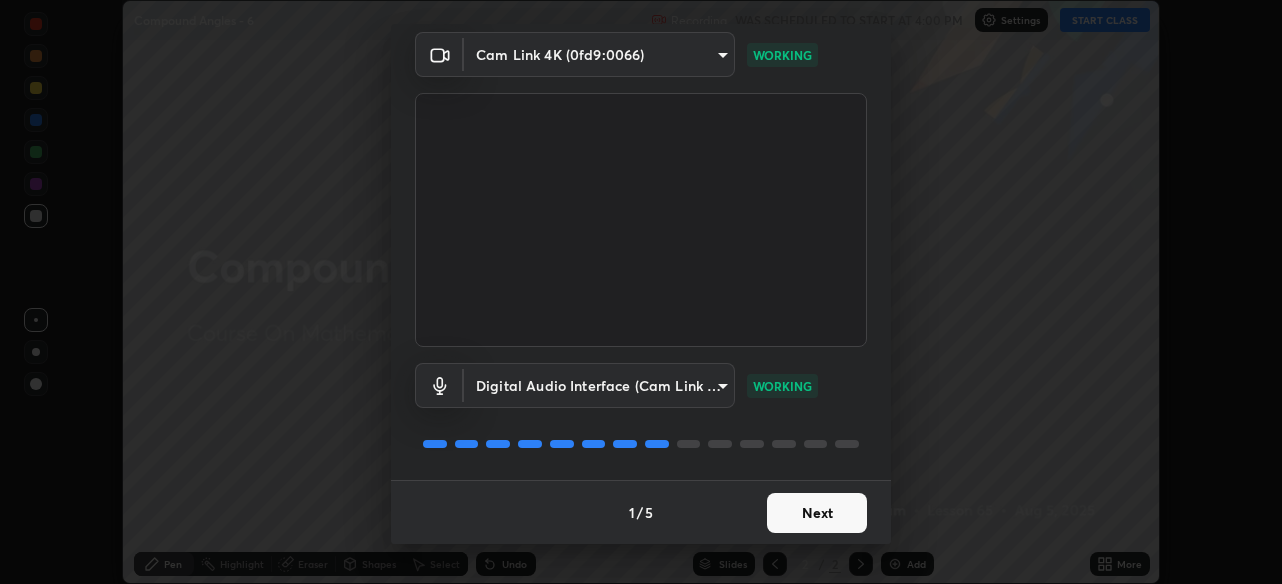 click on "Next" at bounding box center (817, 513) 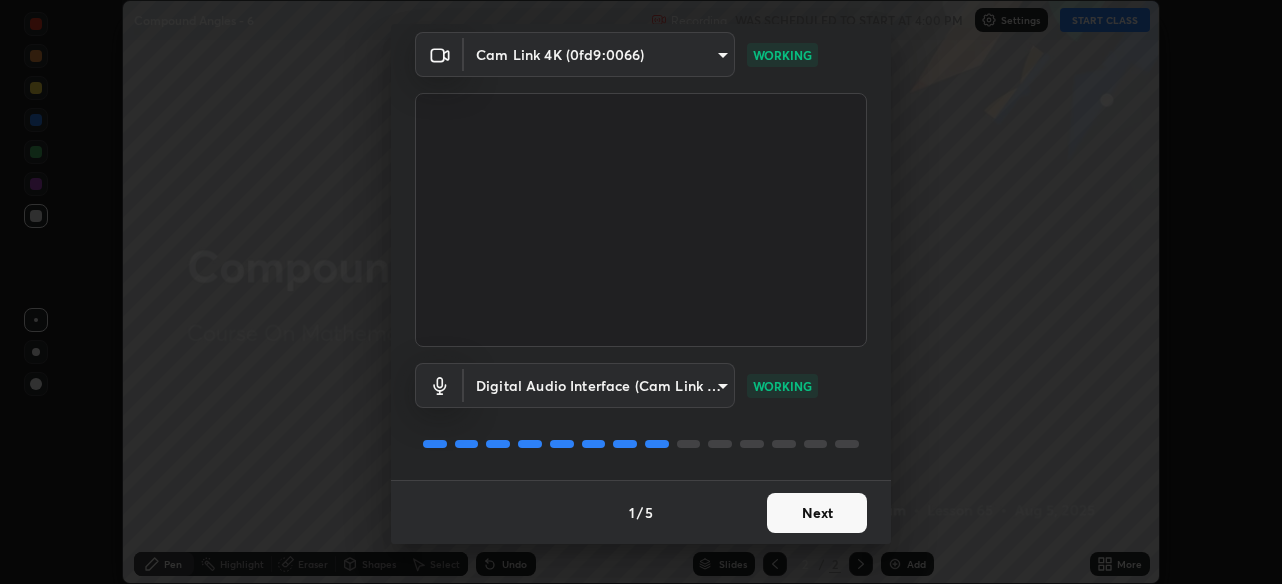 scroll, scrollTop: 0, scrollLeft: 0, axis: both 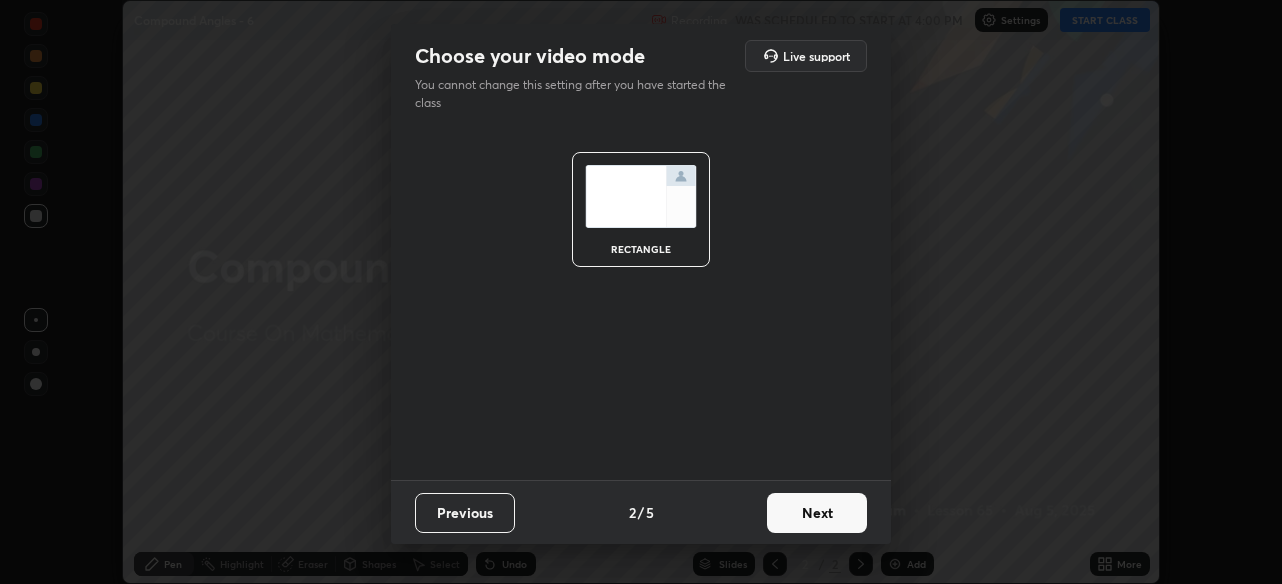 click on "Next" at bounding box center (817, 513) 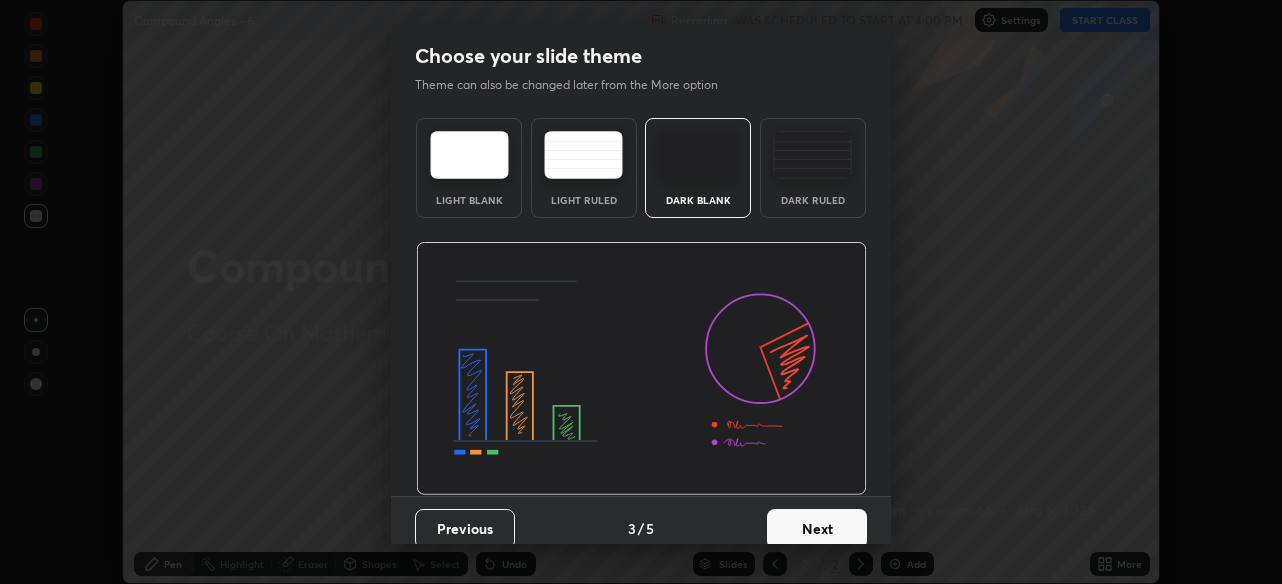 click on "Next" at bounding box center (817, 529) 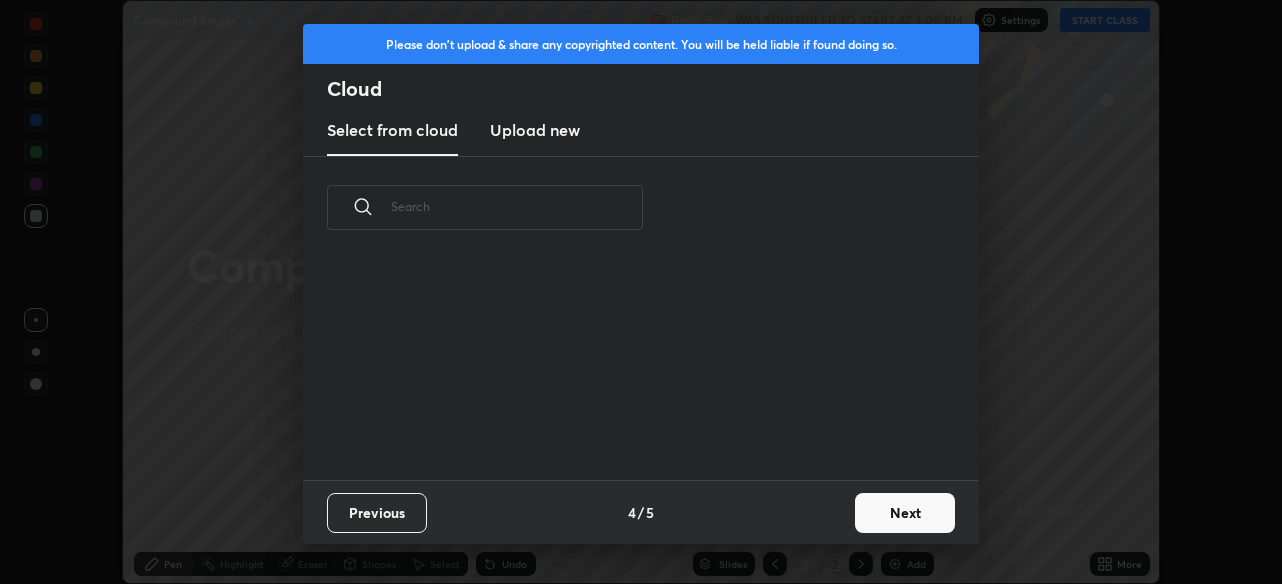 click on "Next" at bounding box center [905, 513] 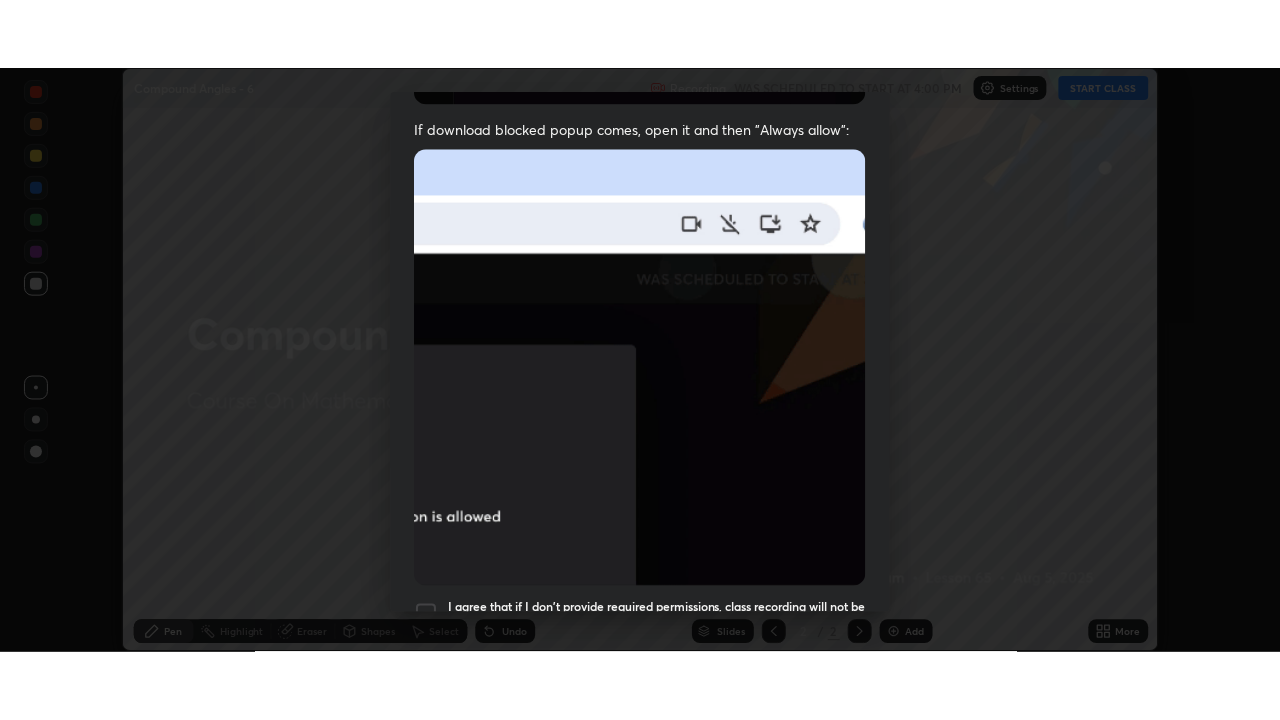 scroll, scrollTop: 480, scrollLeft: 0, axis: vertical 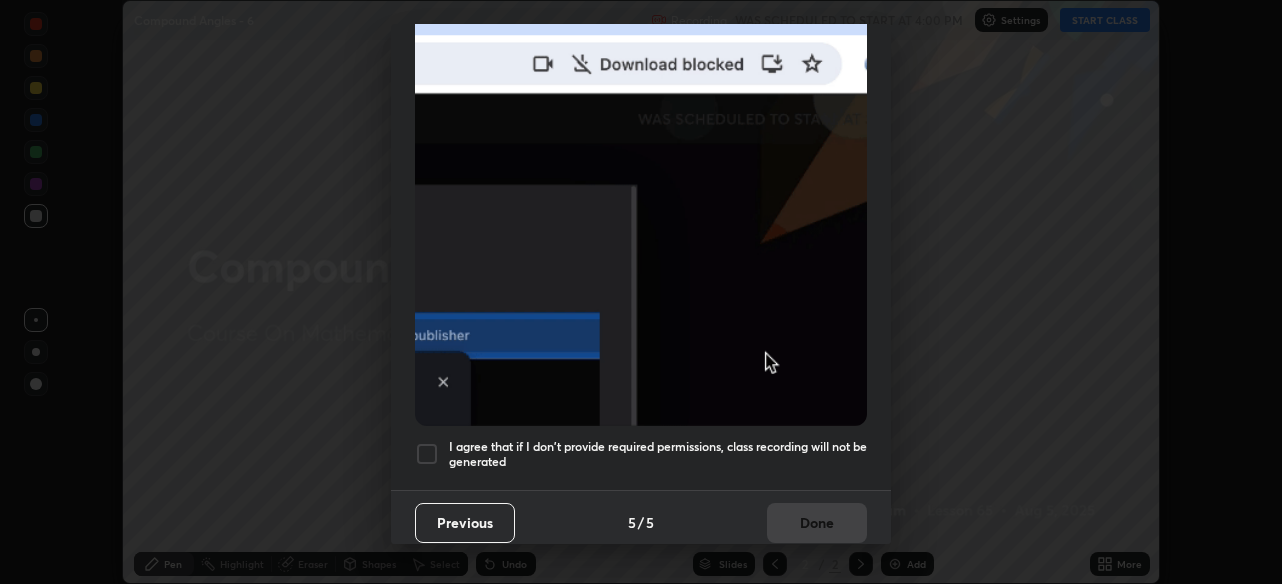 click on "I agree that if I don't provide required permissions, class recording will not be generated" at bounding box center (658, 454) 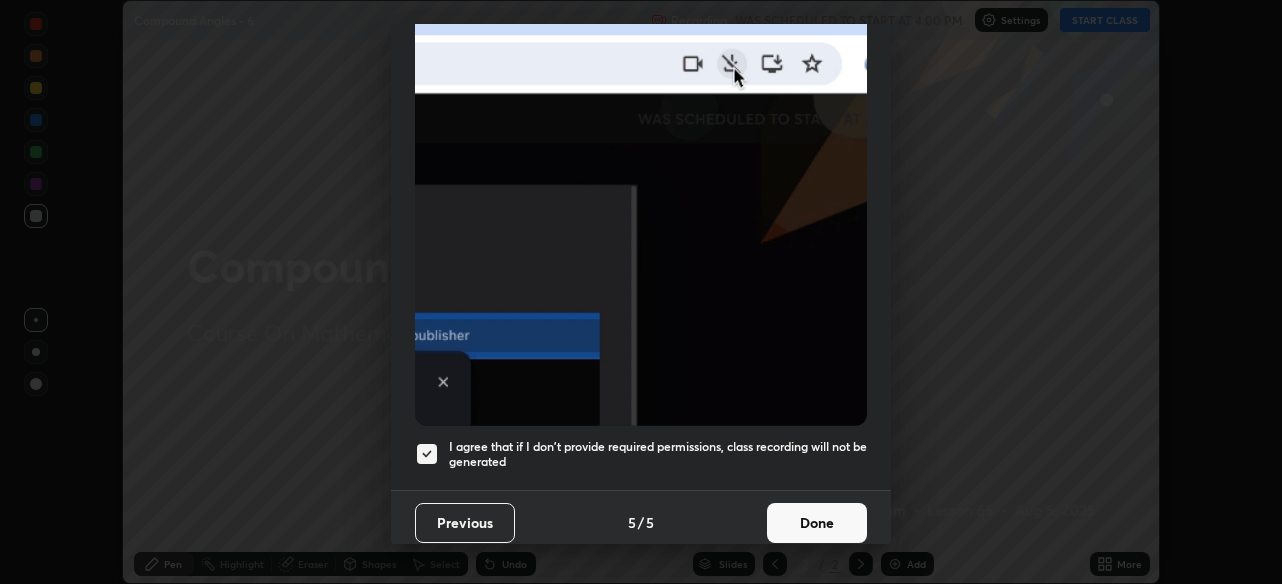 click on "Done" at bounding box center (817, 523) 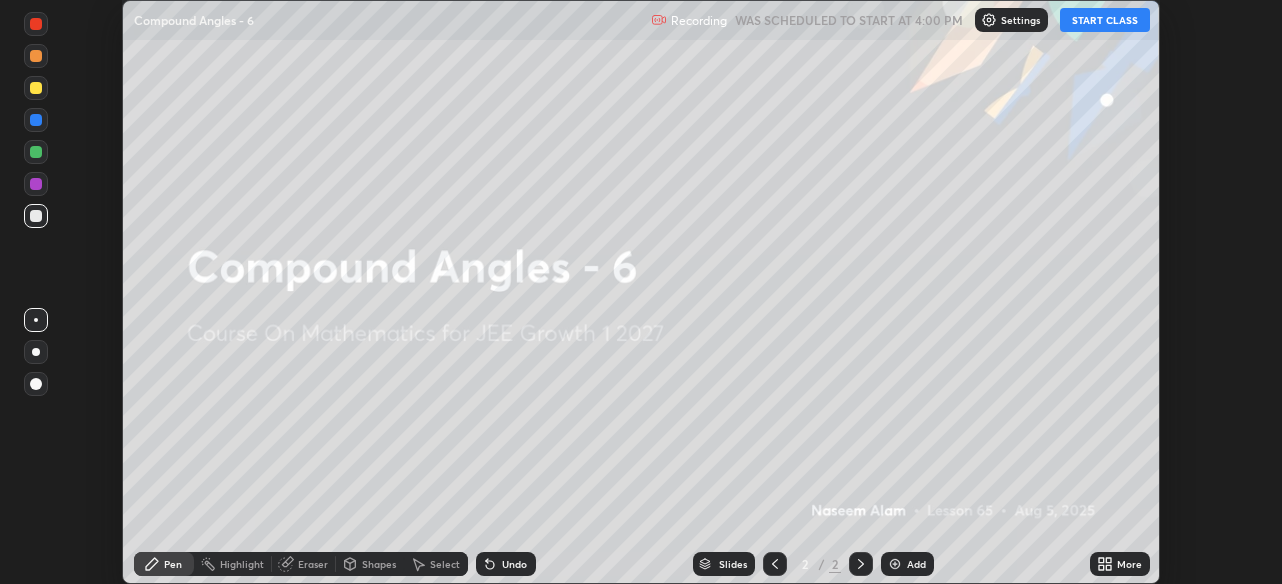 click 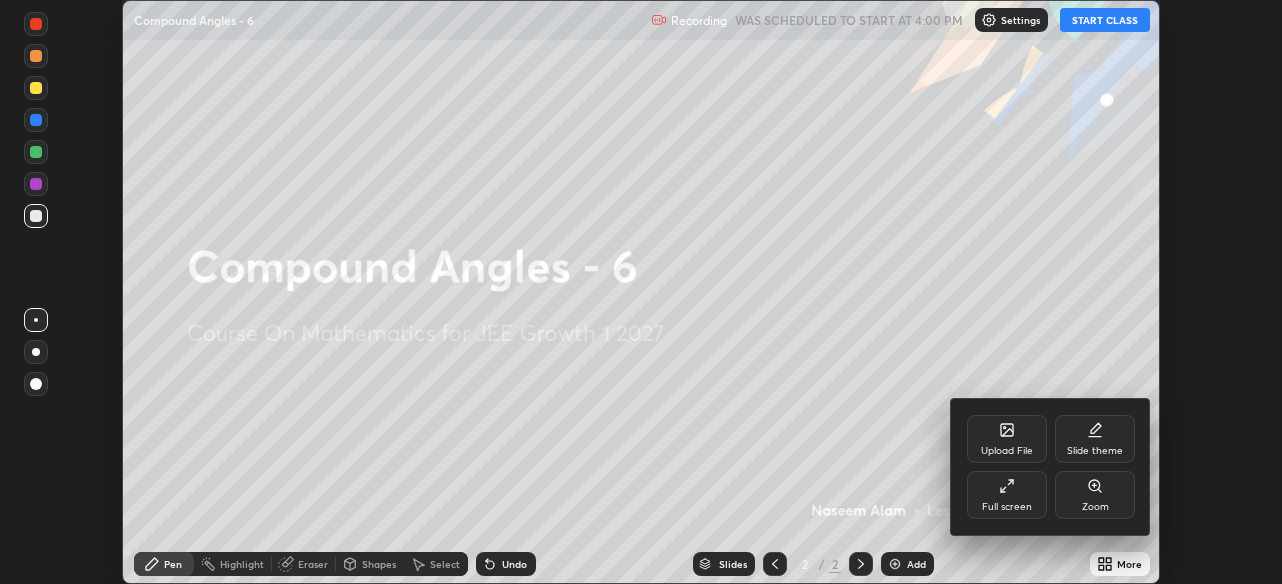 click on "Full screen" at bounding box center [1007, 495] 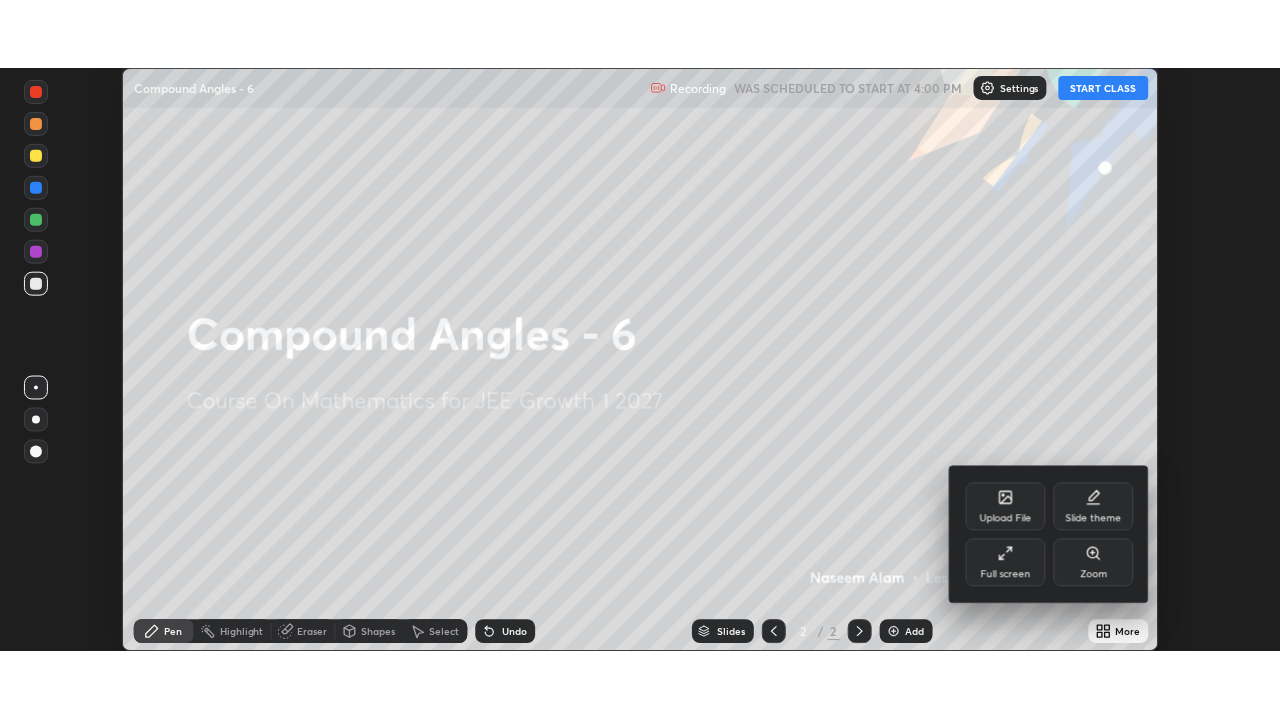 scroll, scrollTop: 99280, scrollLeft: 98720, axis: both 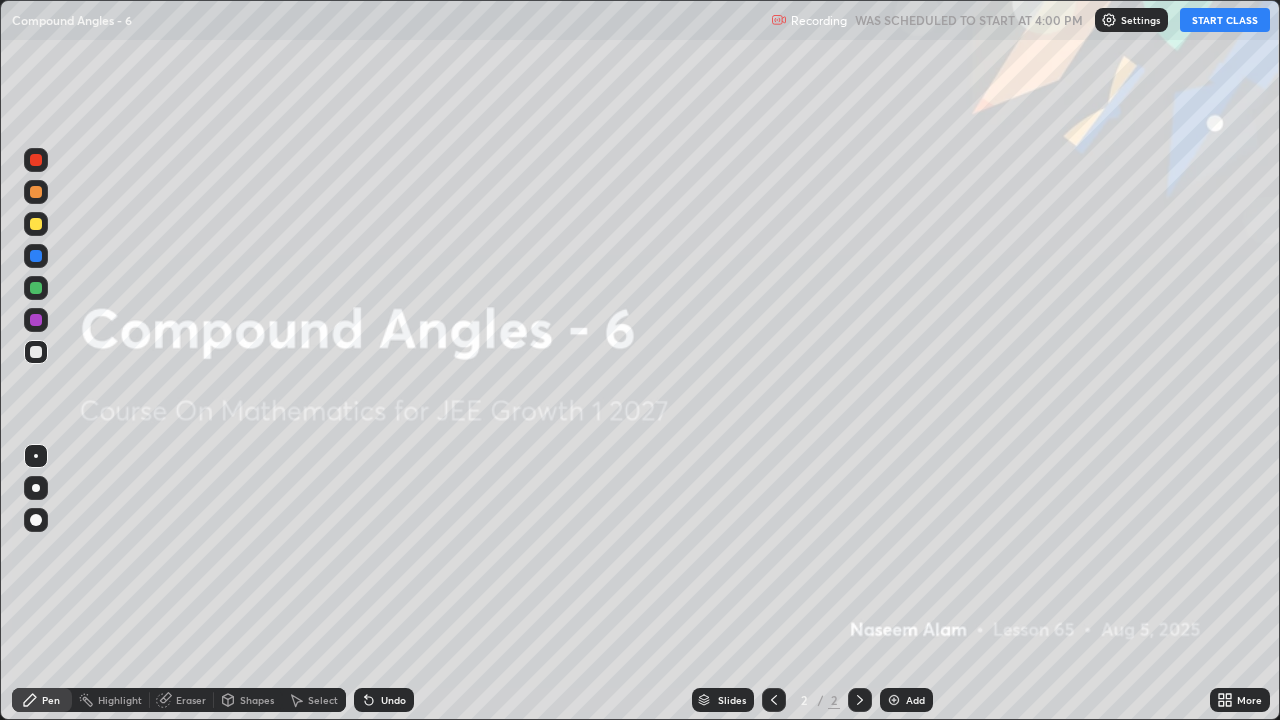 click on "START CLASS" at bounding box center (1225, 20) 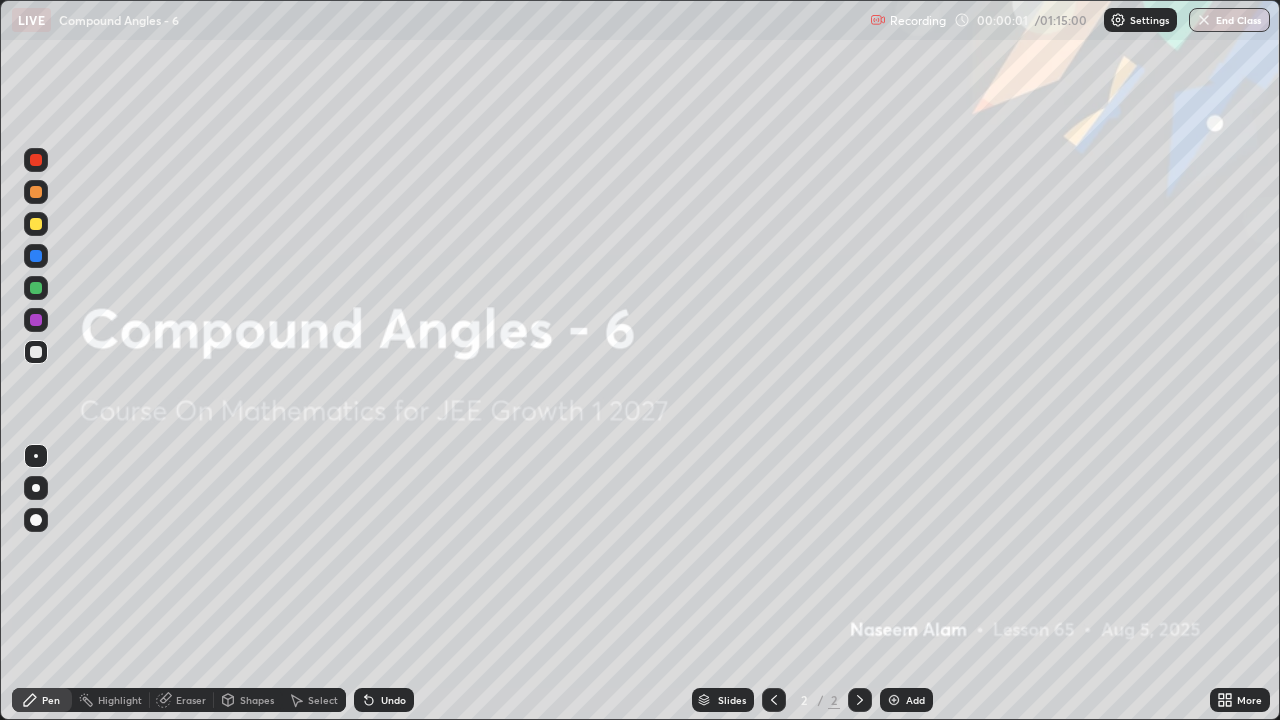 click on "Add" at bounding box center [915, 700] 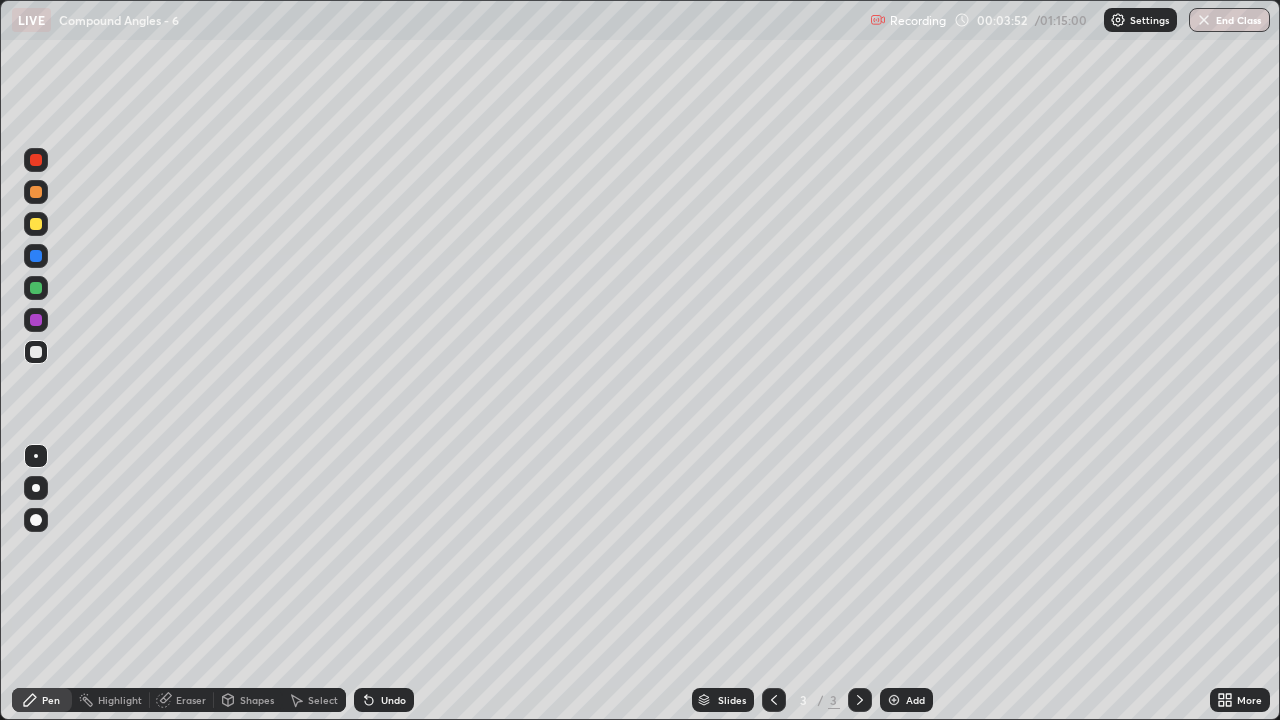 click on "Eraser" at bounding box center [191, 700] 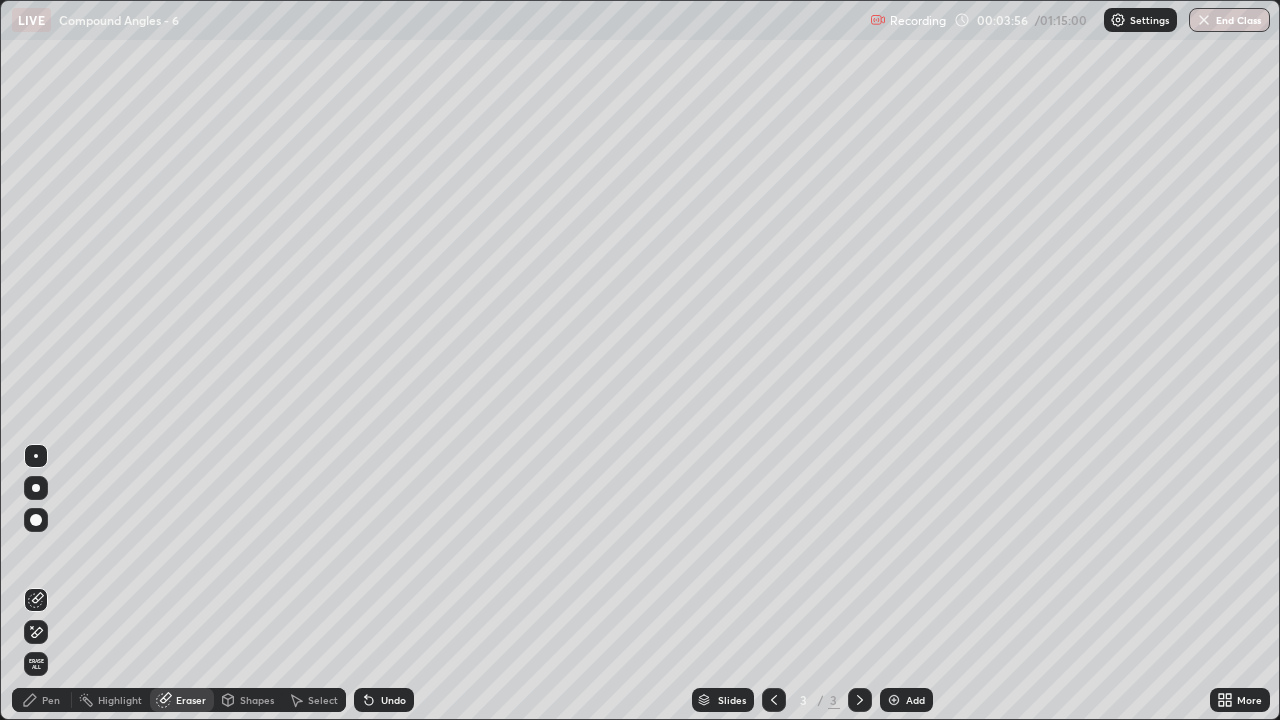 click on "Pen" at bounding box center (42, 700) 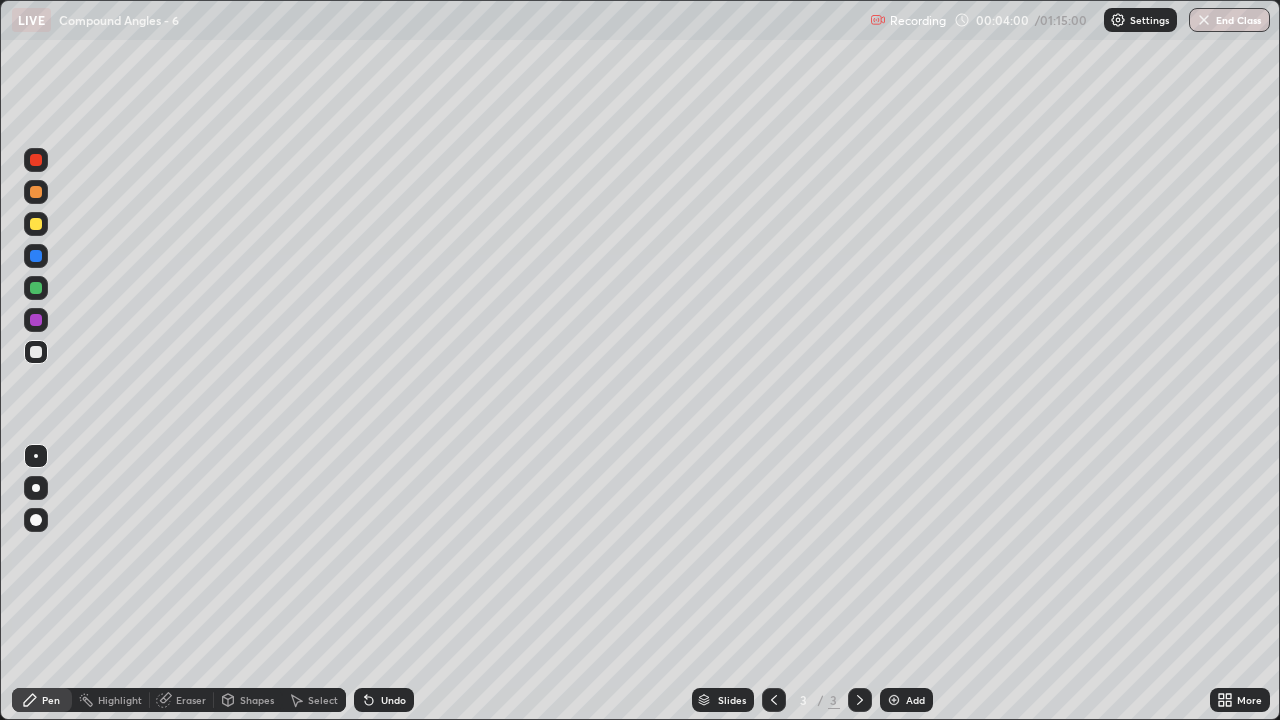 click 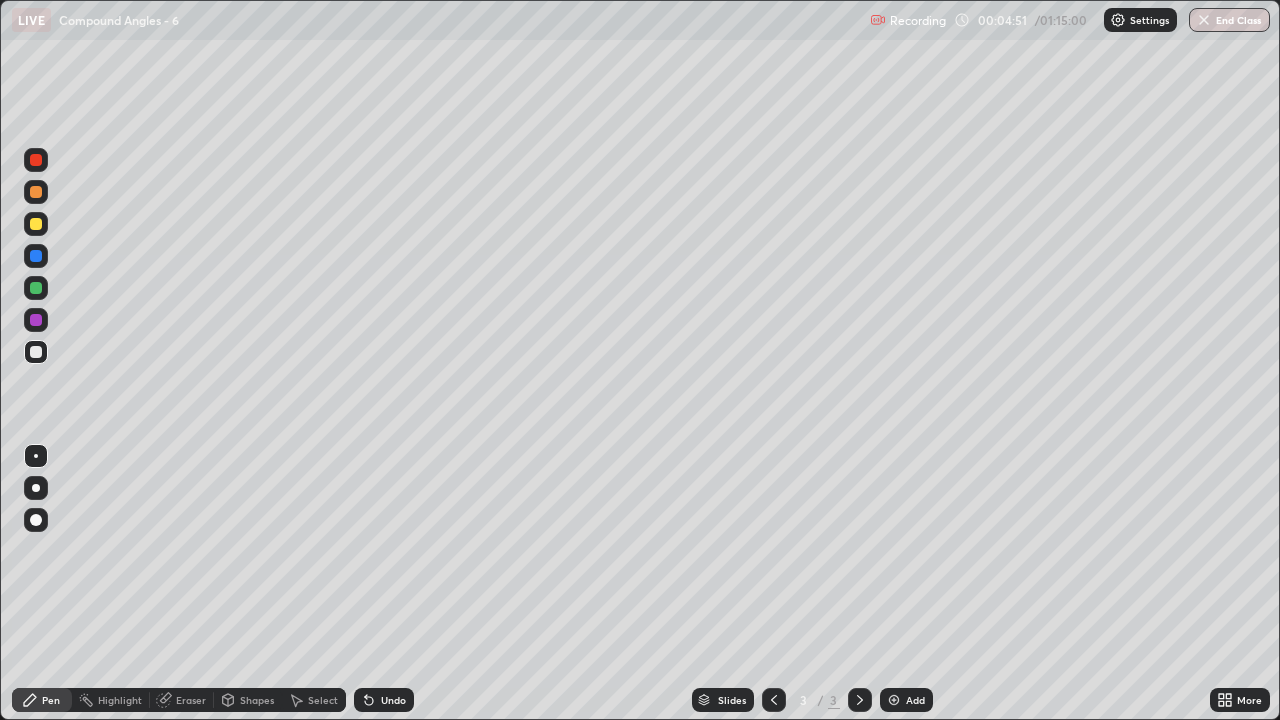 click at bounding box center (894, 700) 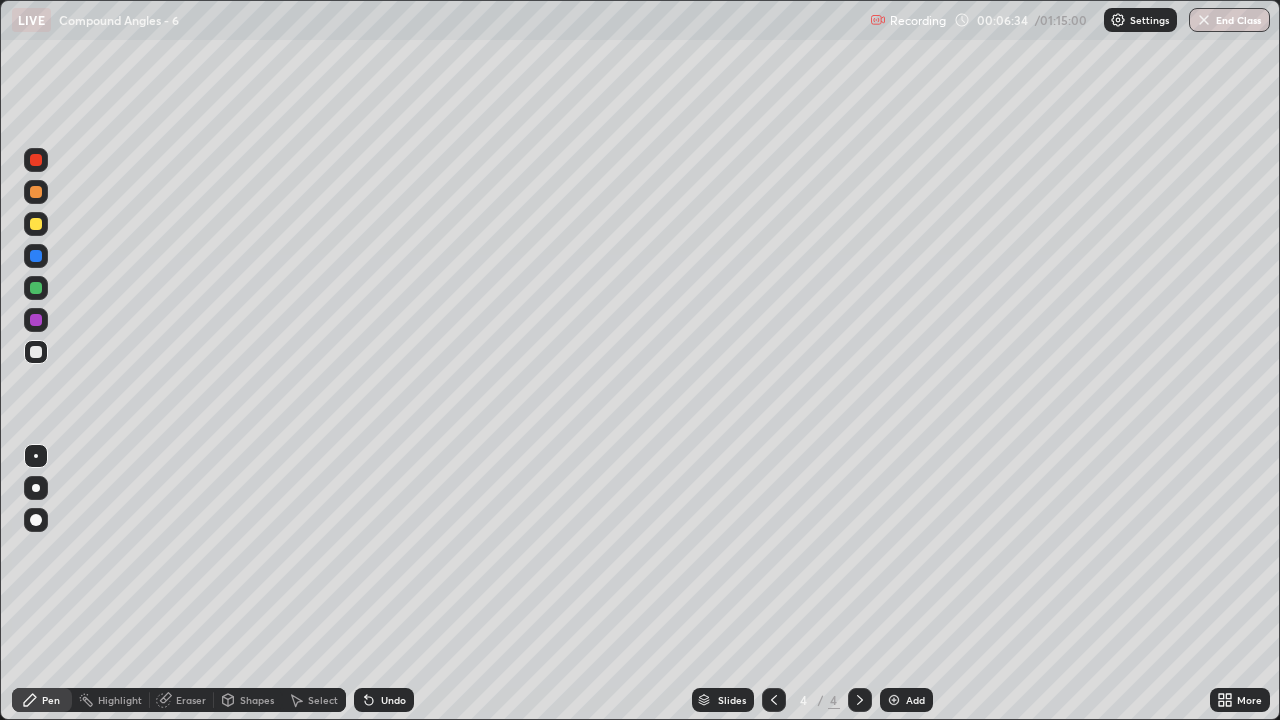 click at bounding box center [36, 224] 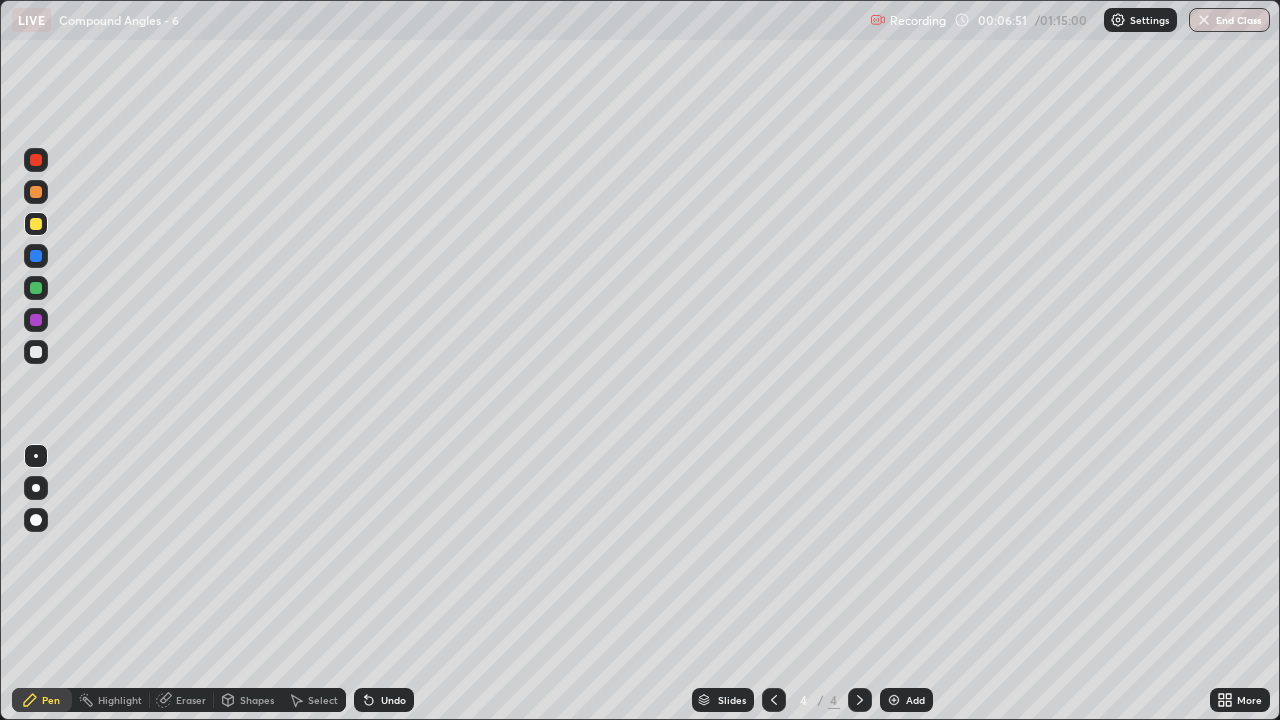 click at bounding box center [36, 256] 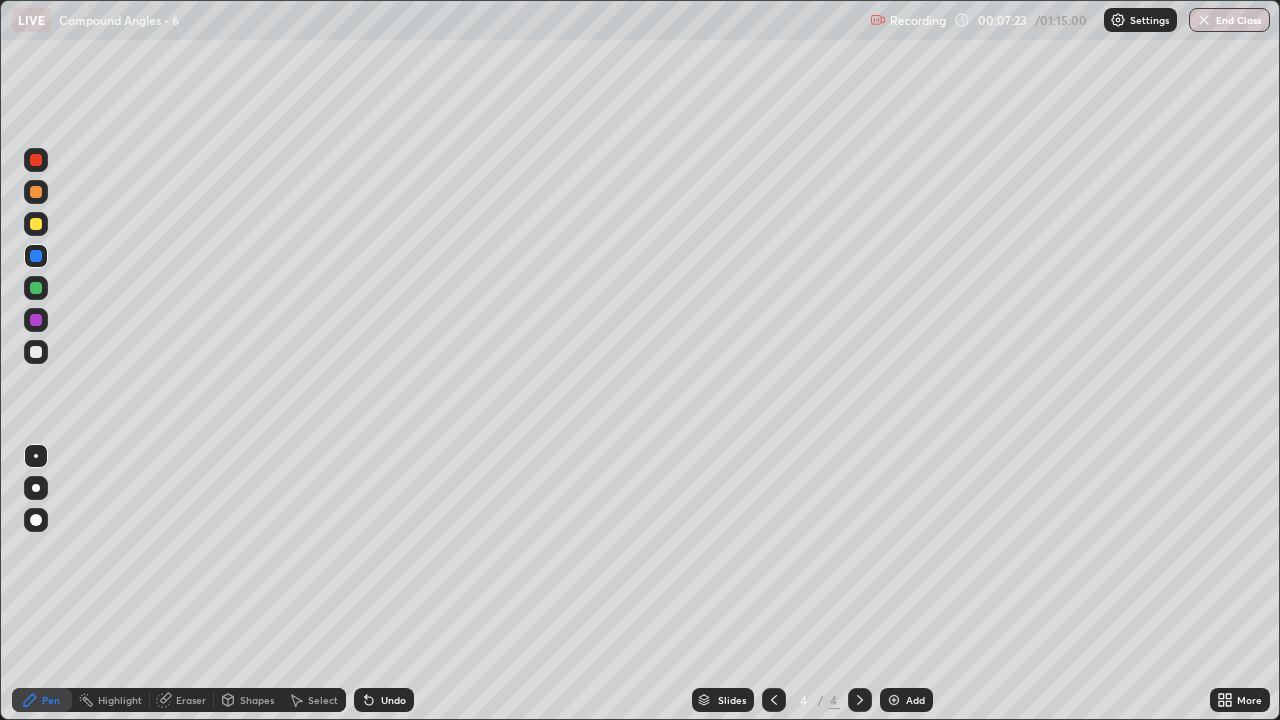 click on "Undo" at bounding box center (393, 700) 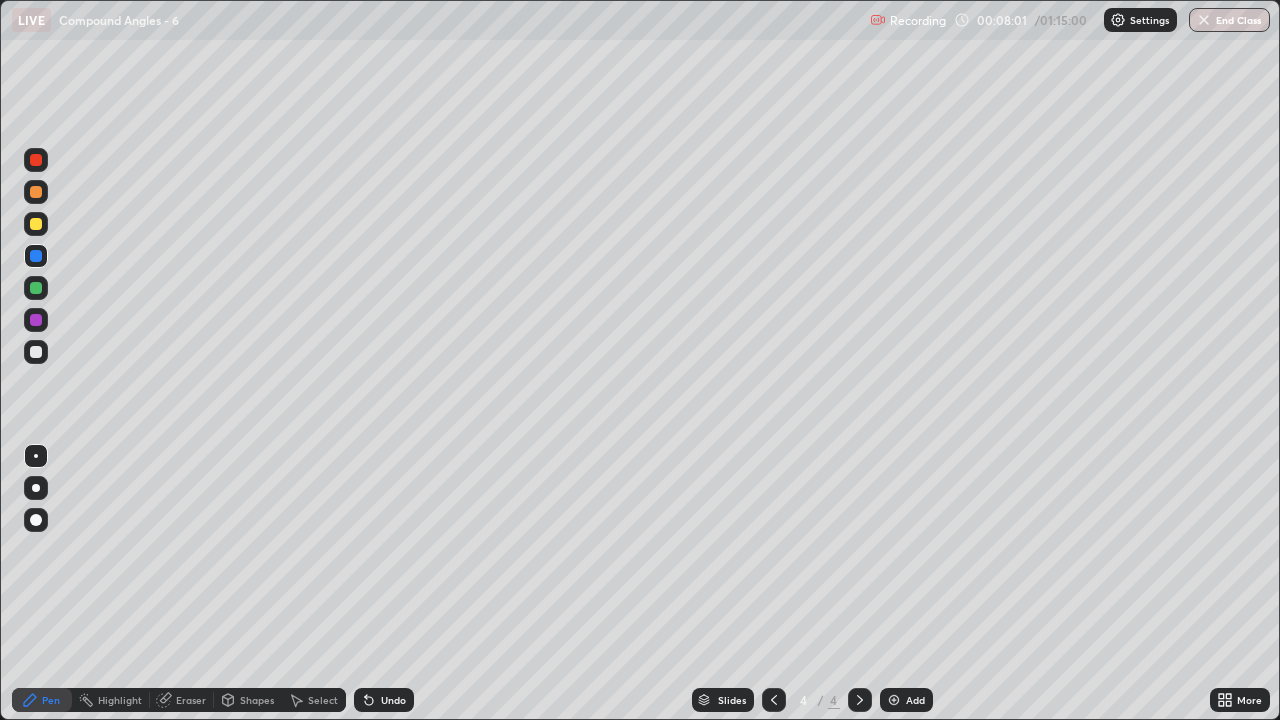 click on "Select" at bounding box center (323, 700) 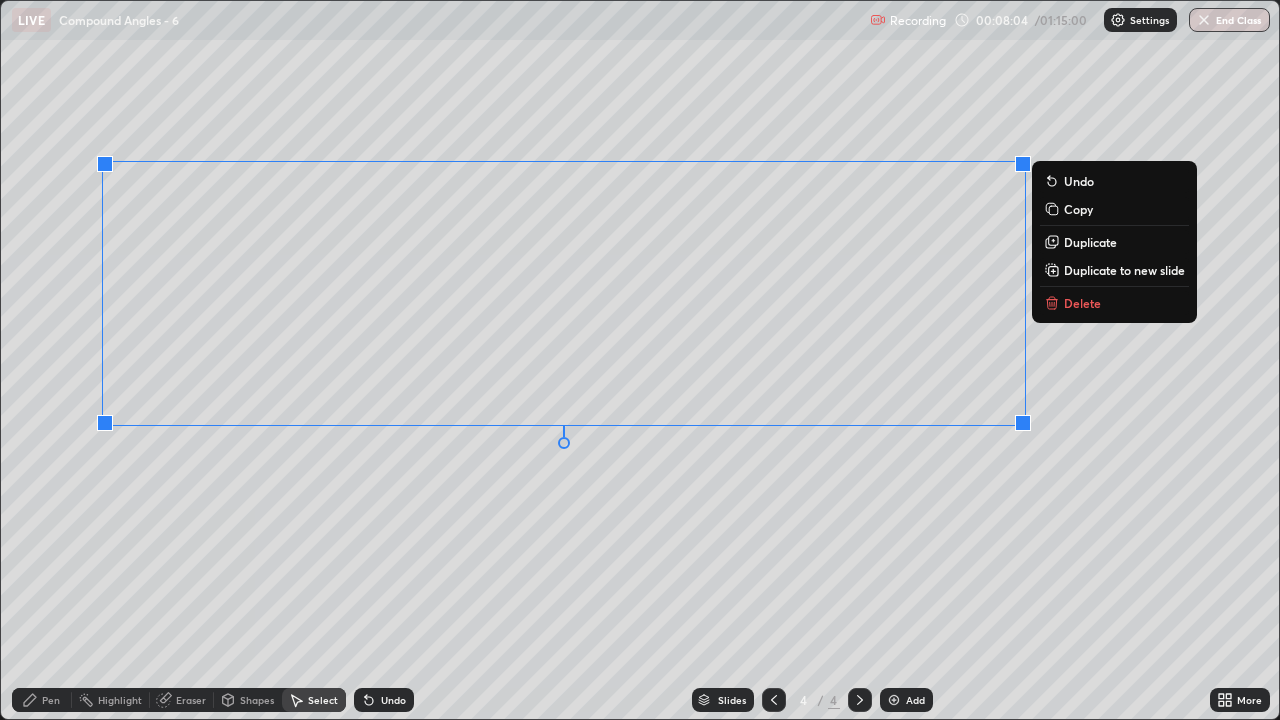 click on "Delete" at bounding box center (1114, 303) 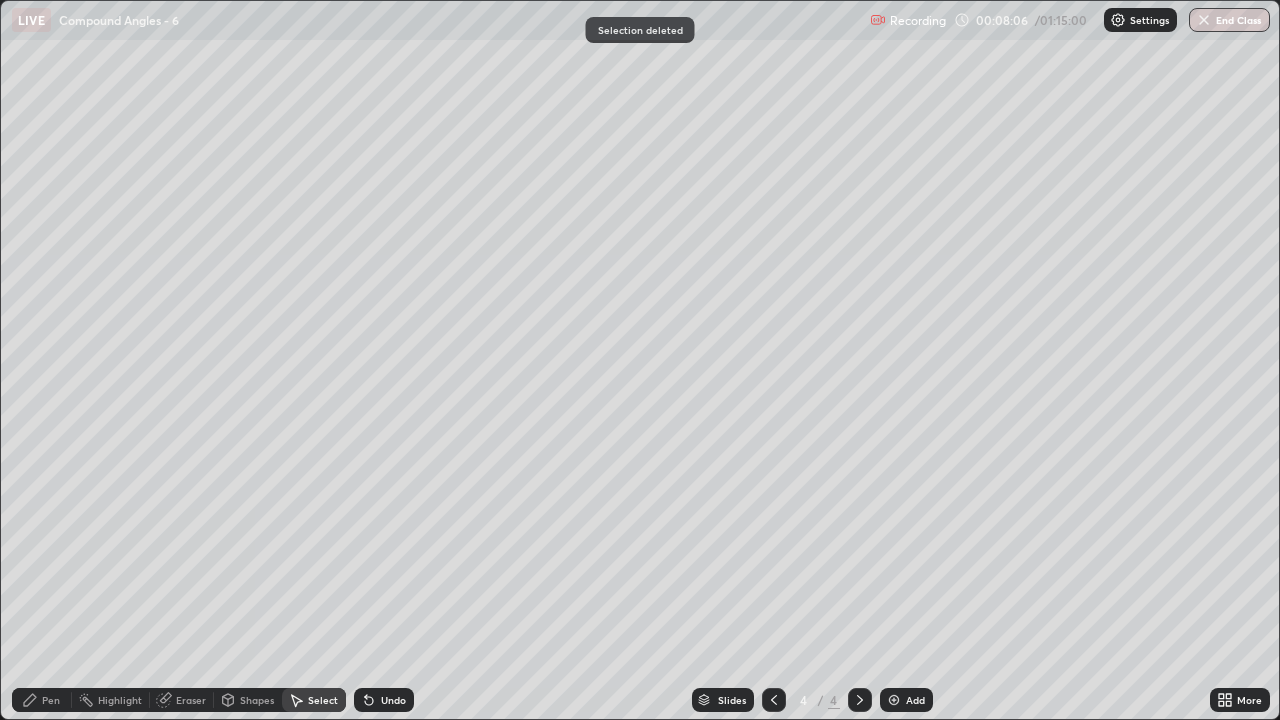 click on "Pen" at bounding box center (42, 700) 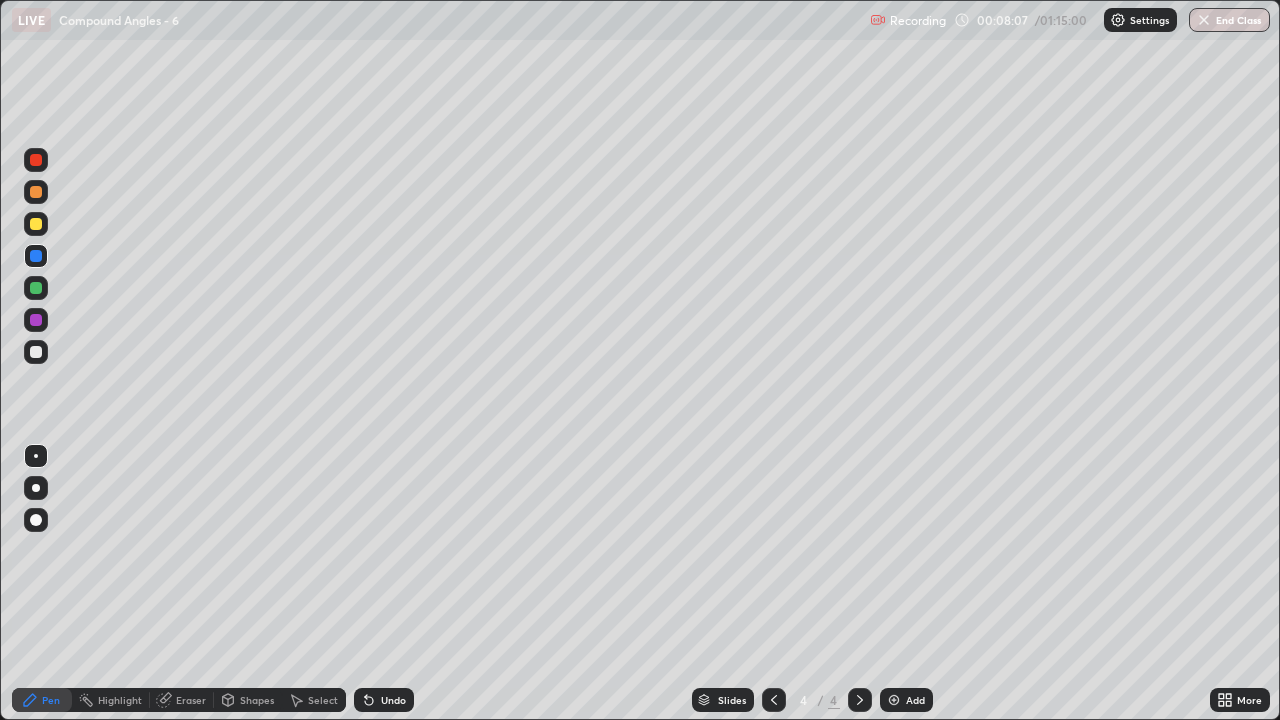 click at bounding box center [36, 352] 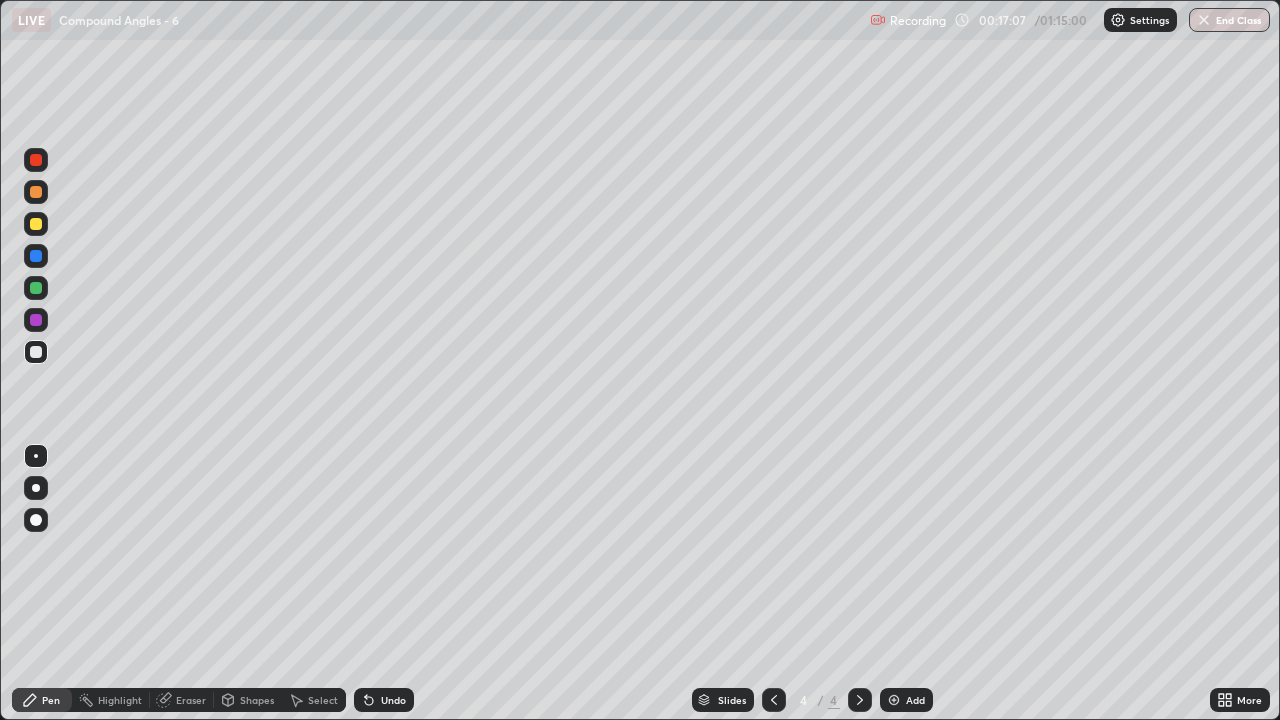 click on "Add" at bounding box center (915, 700) 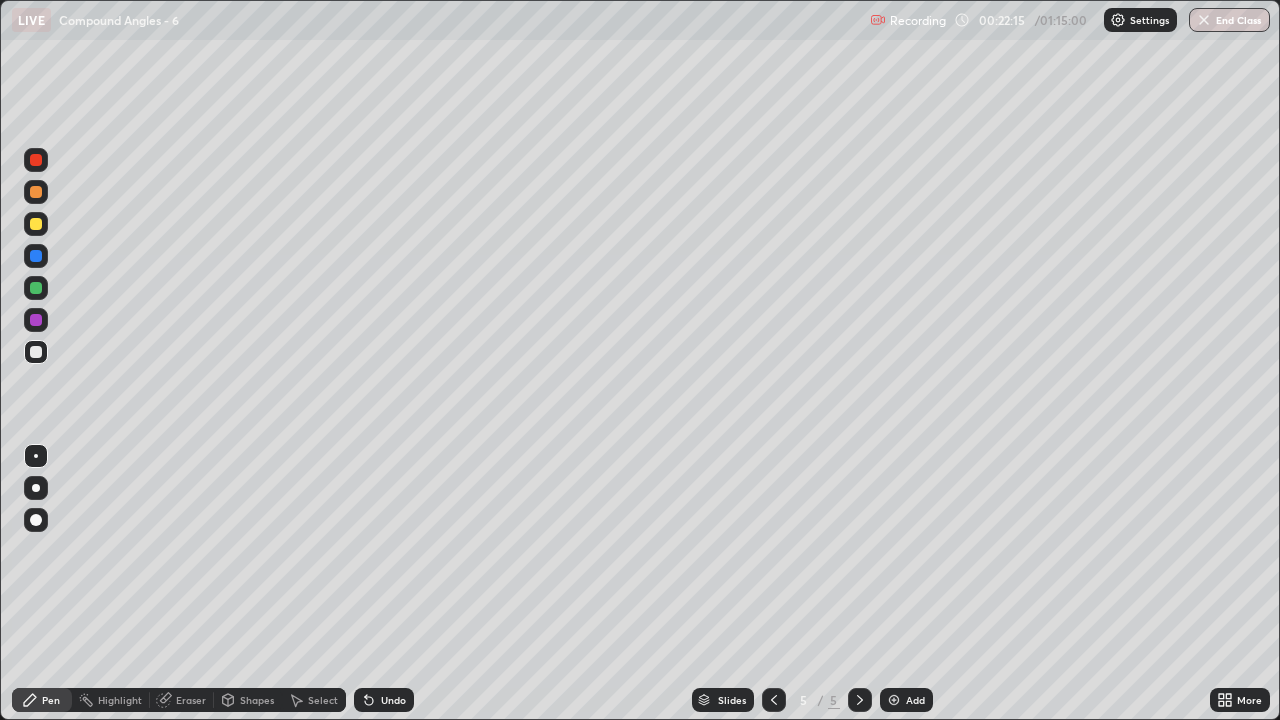 click on "Eraser" at bounding box center [191, 700] 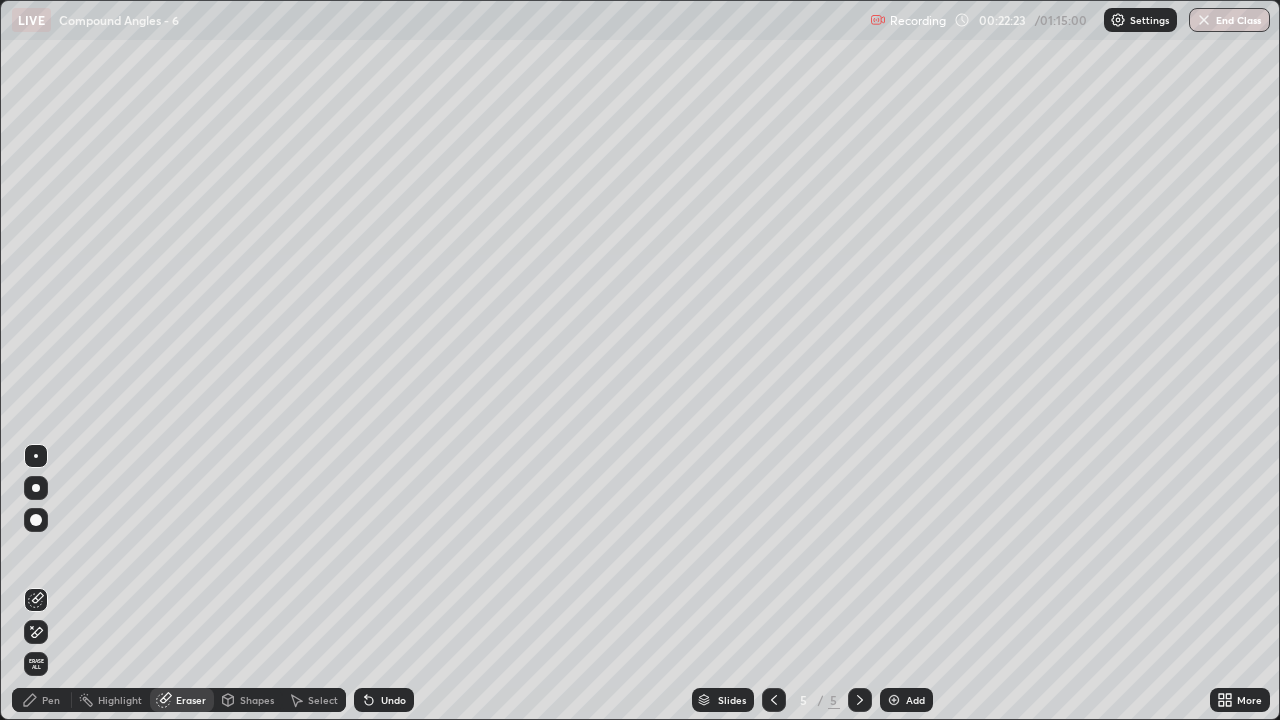 click on "Pen" at bounding box center [51, 700] 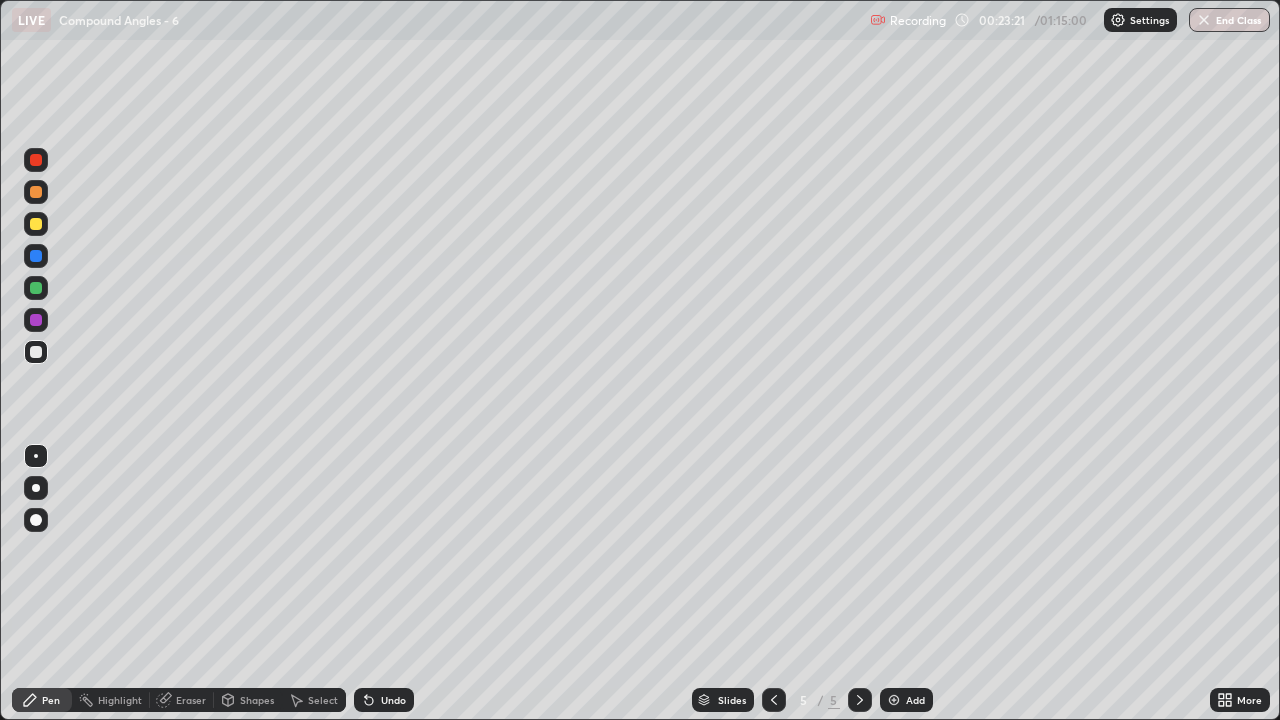 click on "Select" at bounding box center [323, 700] 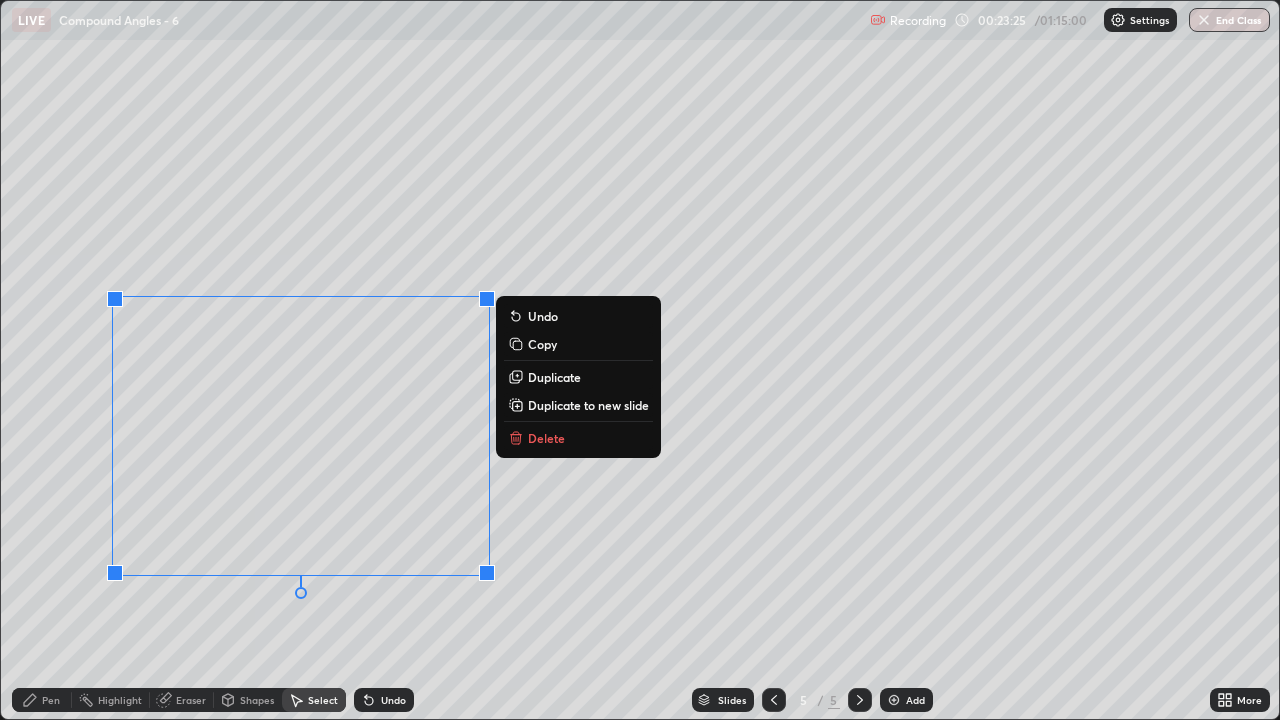 click on "Delete" at bounding box center (578, 438) 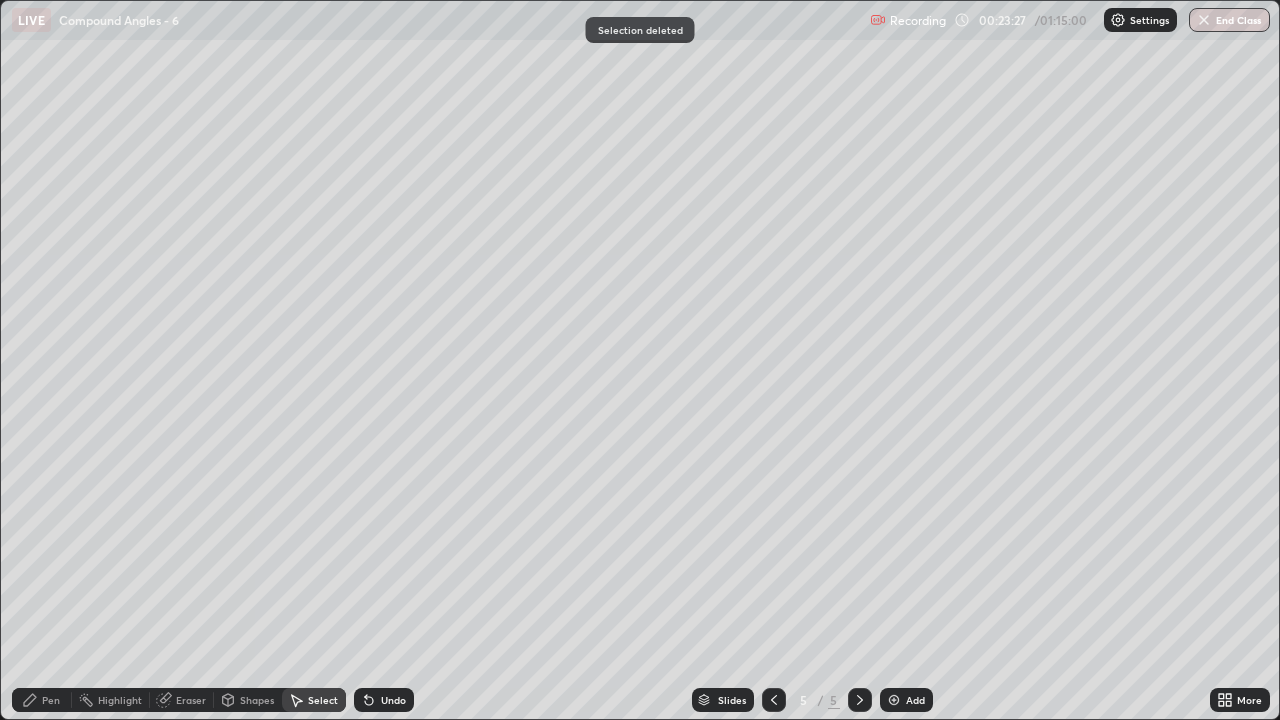 click on "Pen" at bounding box center [42, 700] 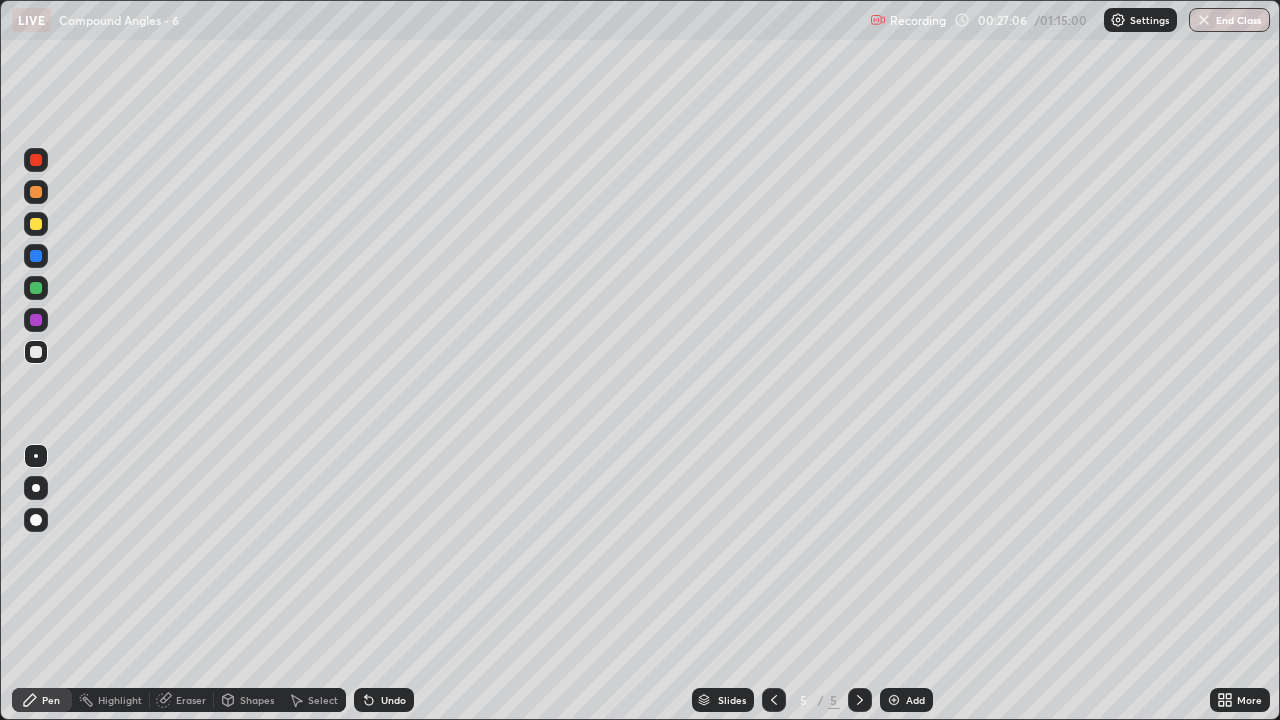 click on "Select" at bounding box center [323, 700] 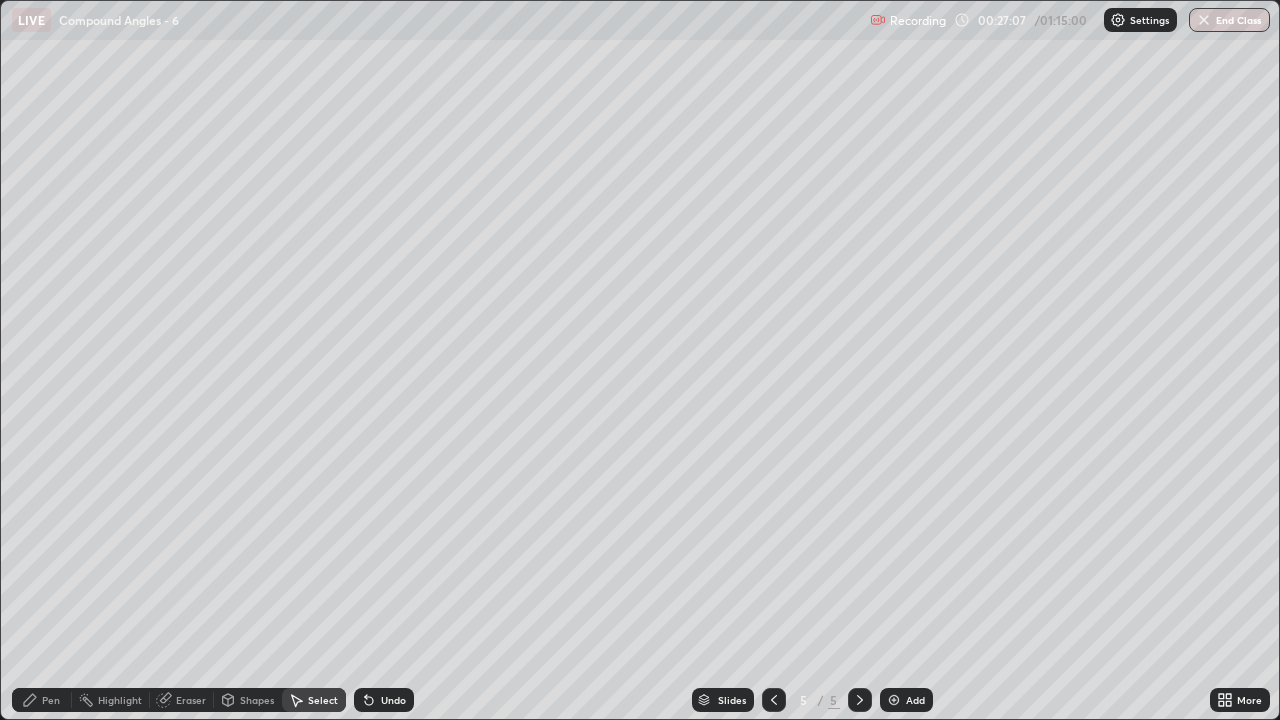 click at bounding box center [894, 700] 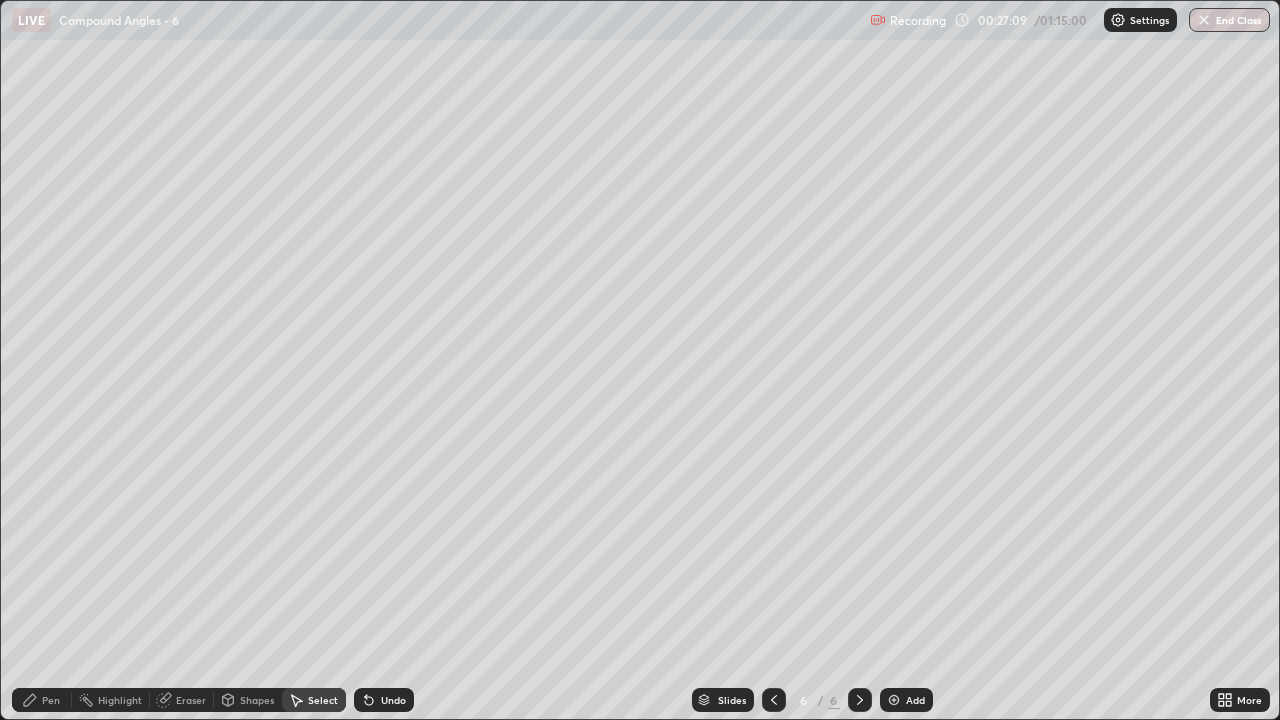 click on "Pen" at bounding box center [51, 700] 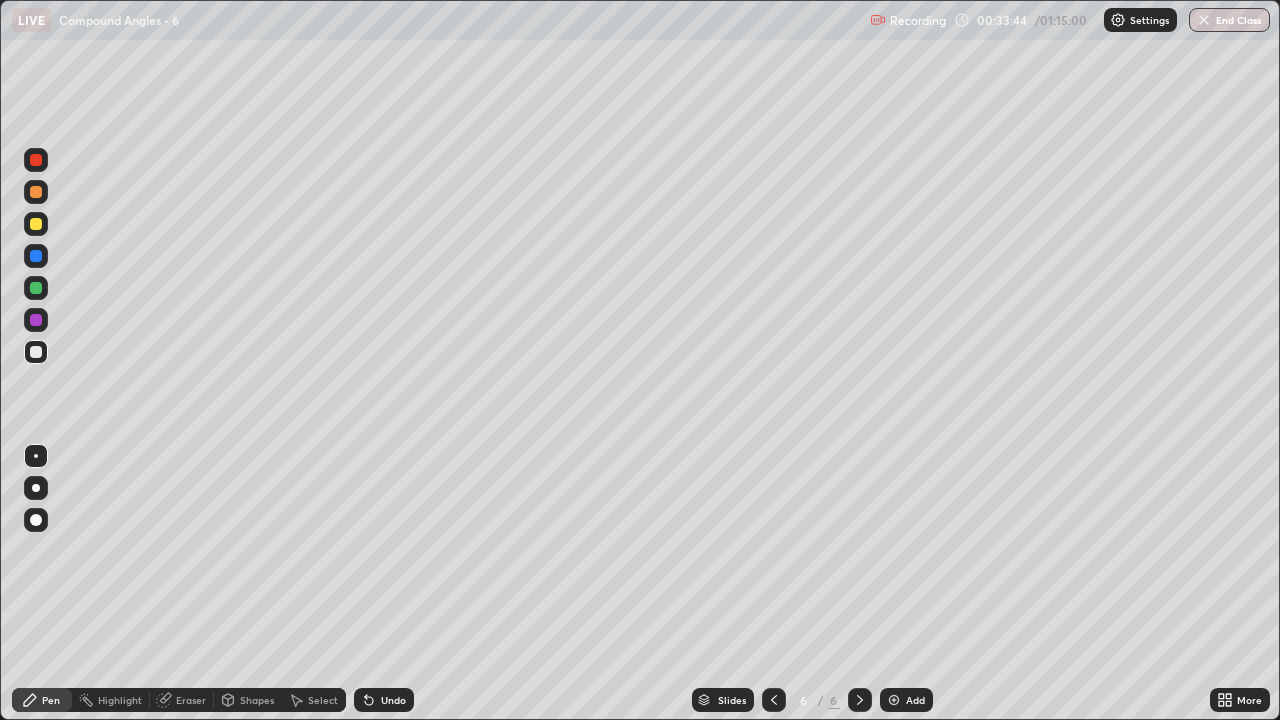 click on "Add" at bounding box center [915, 700] 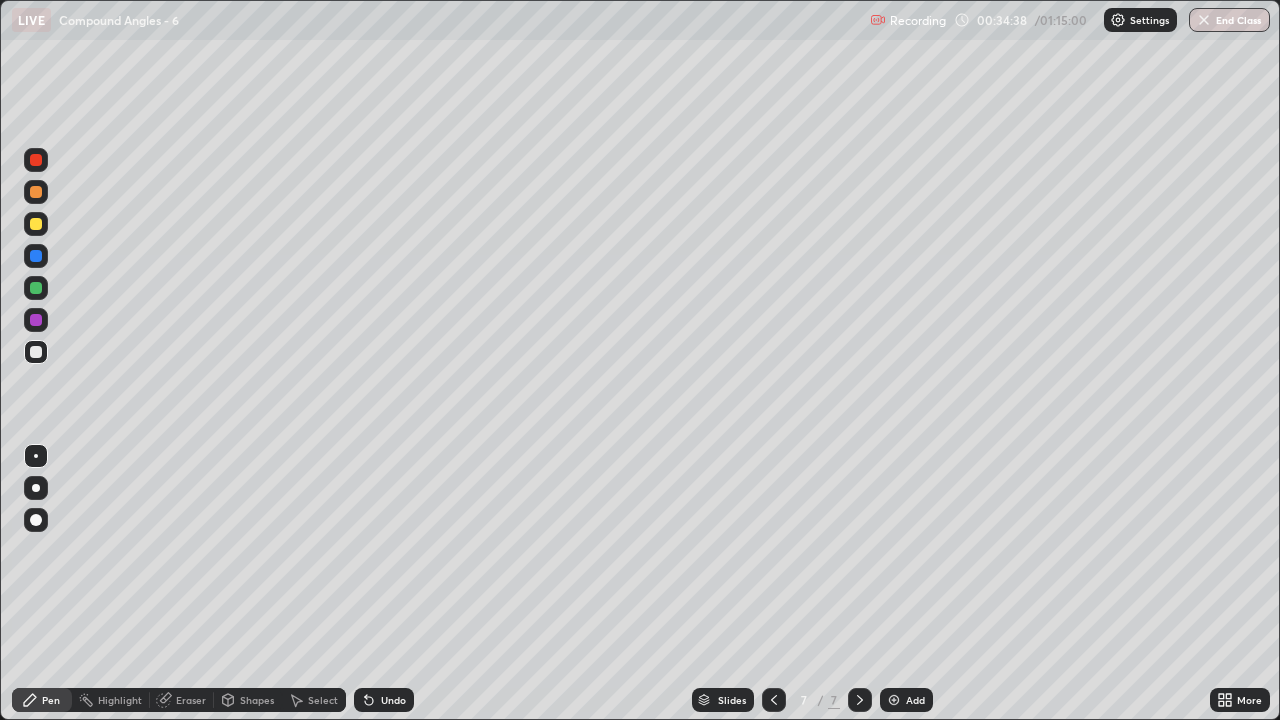 click at bounding box center [36, 224] 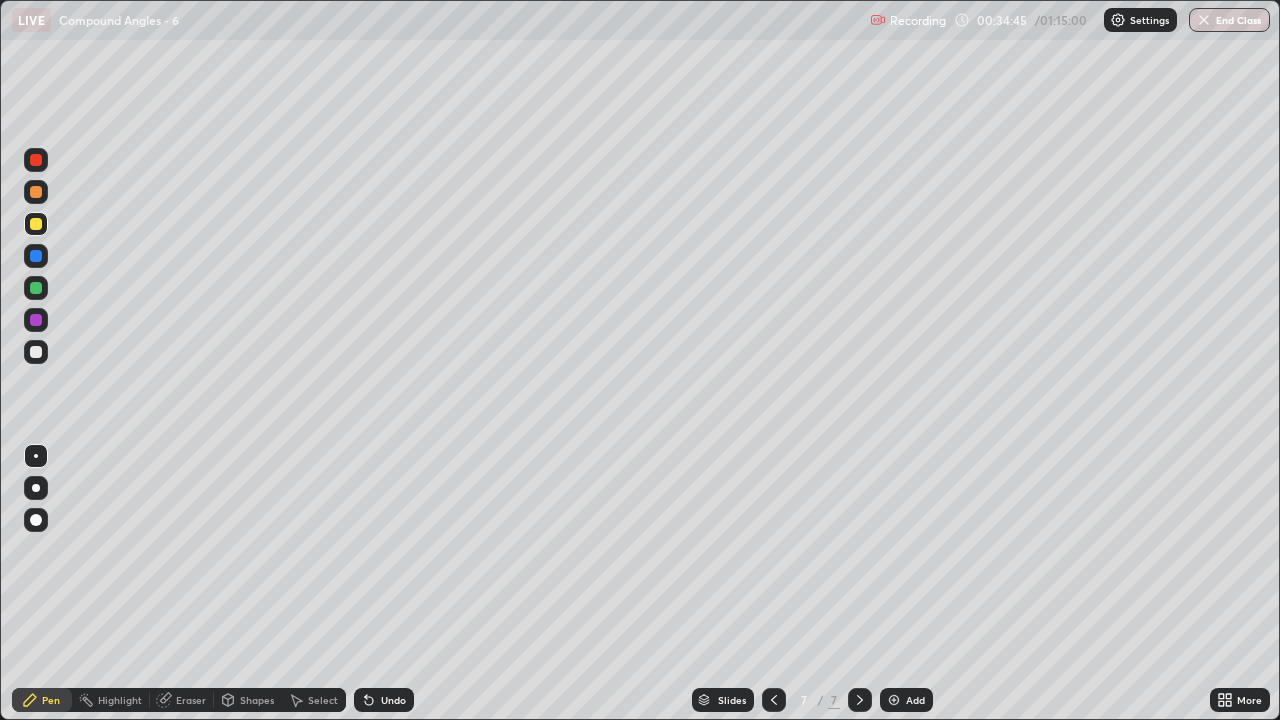 click at bounding box center (36, 352) 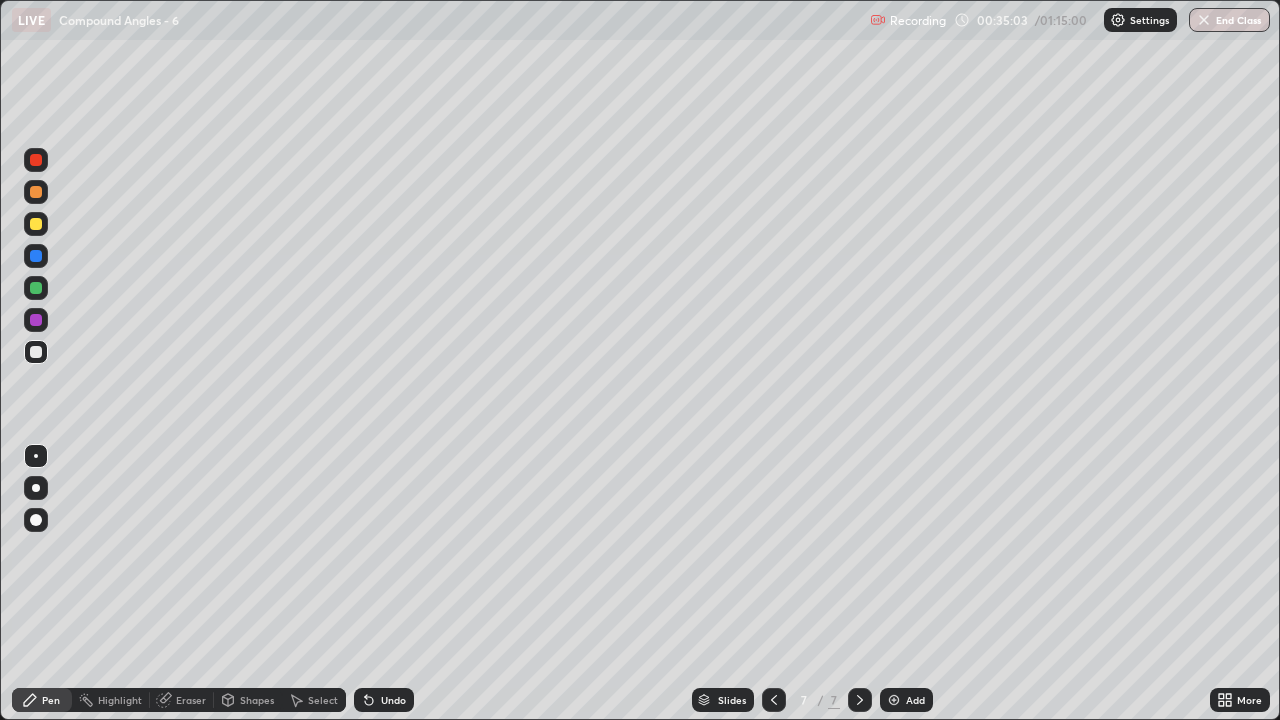 click at bounding box center [36, 224] 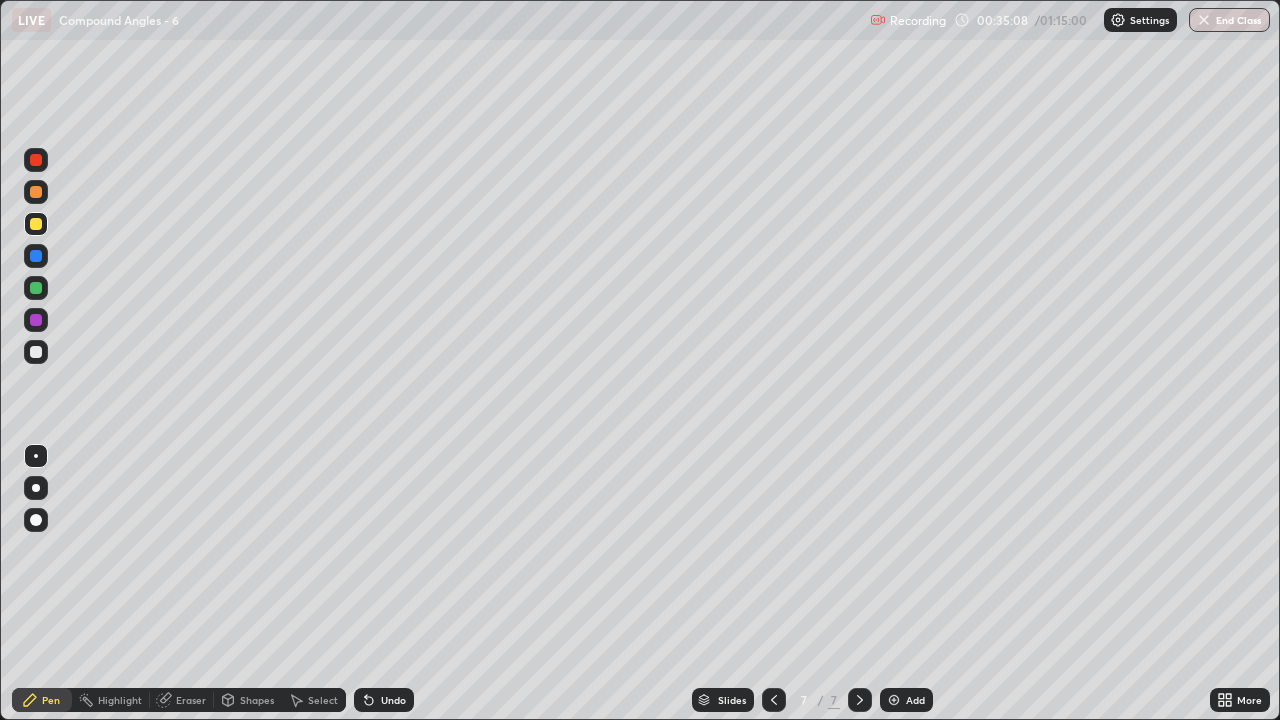 click at bounding box center (36, 352) 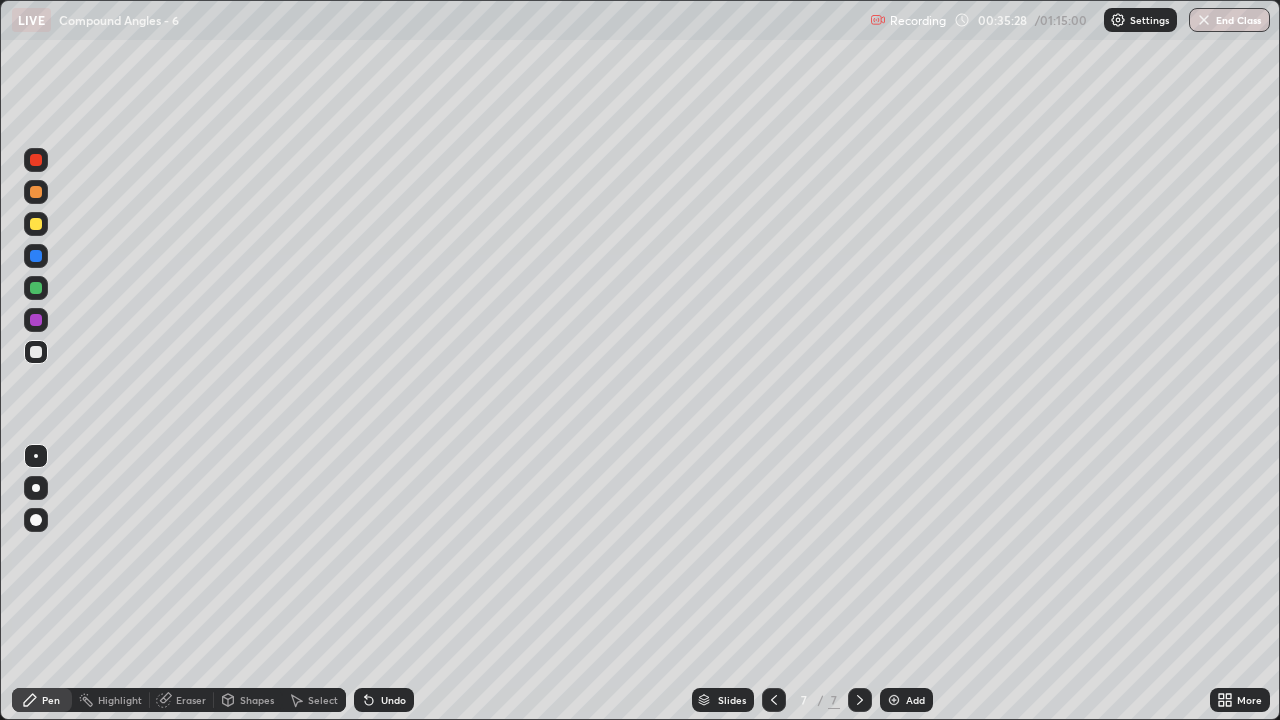 click at bounding box center (36, 224) 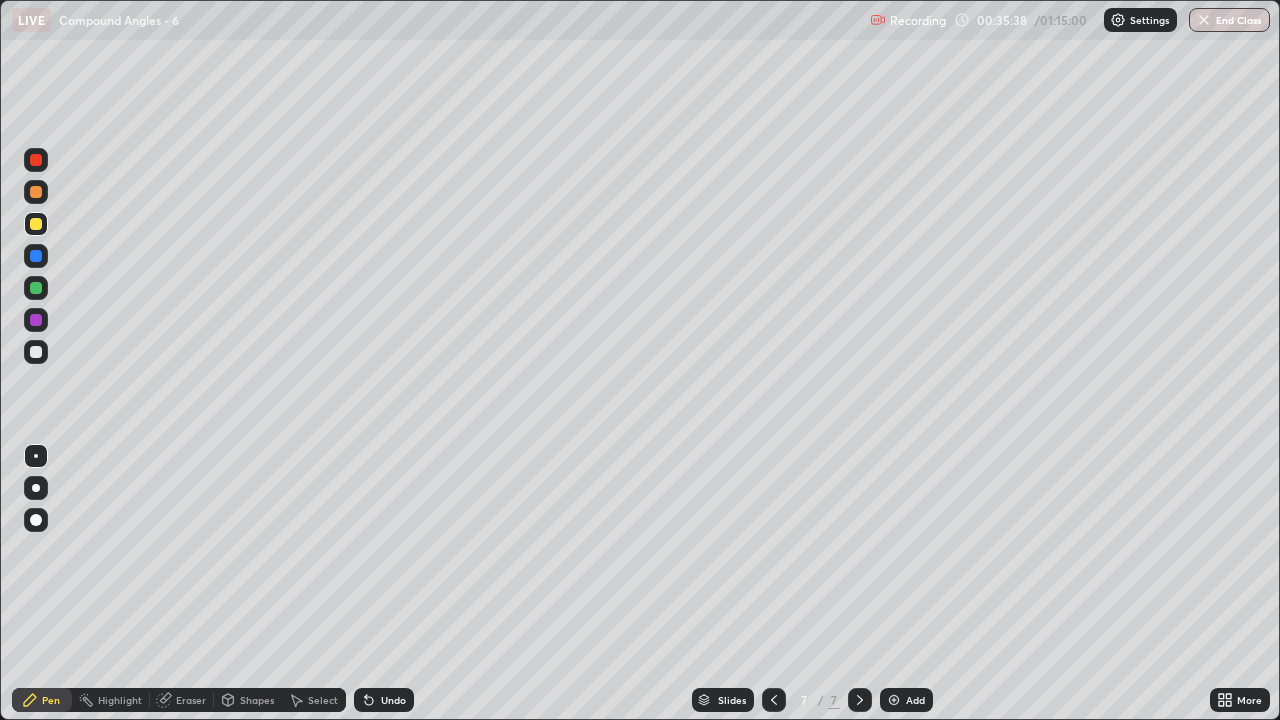 click at bounding box center (36, 352) 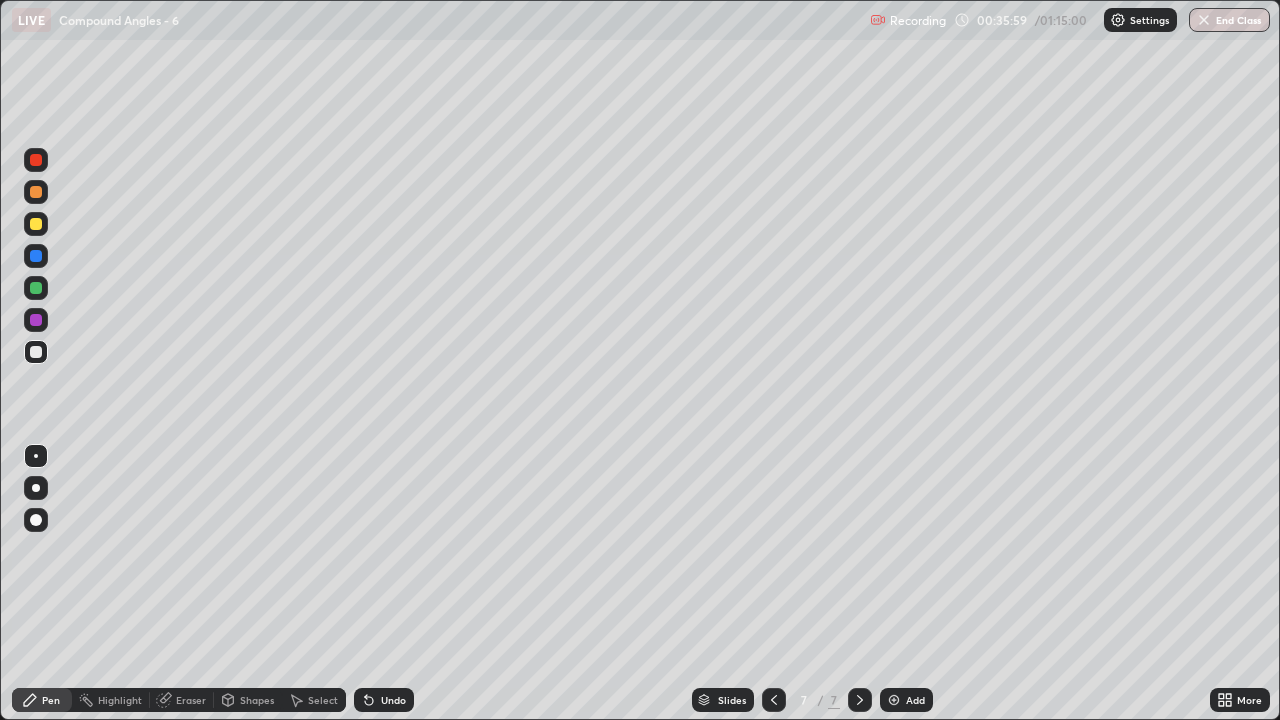 click at bounding box center [36, 224] 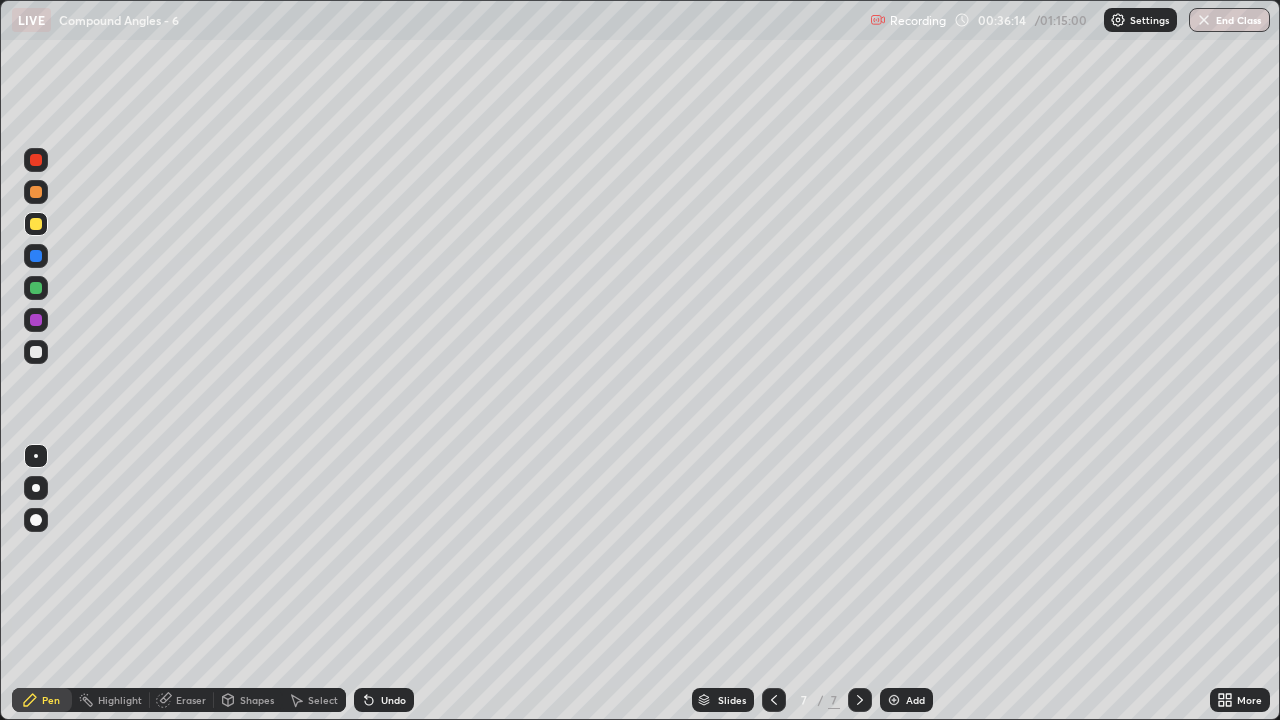 click at bounding box center [36, 352] 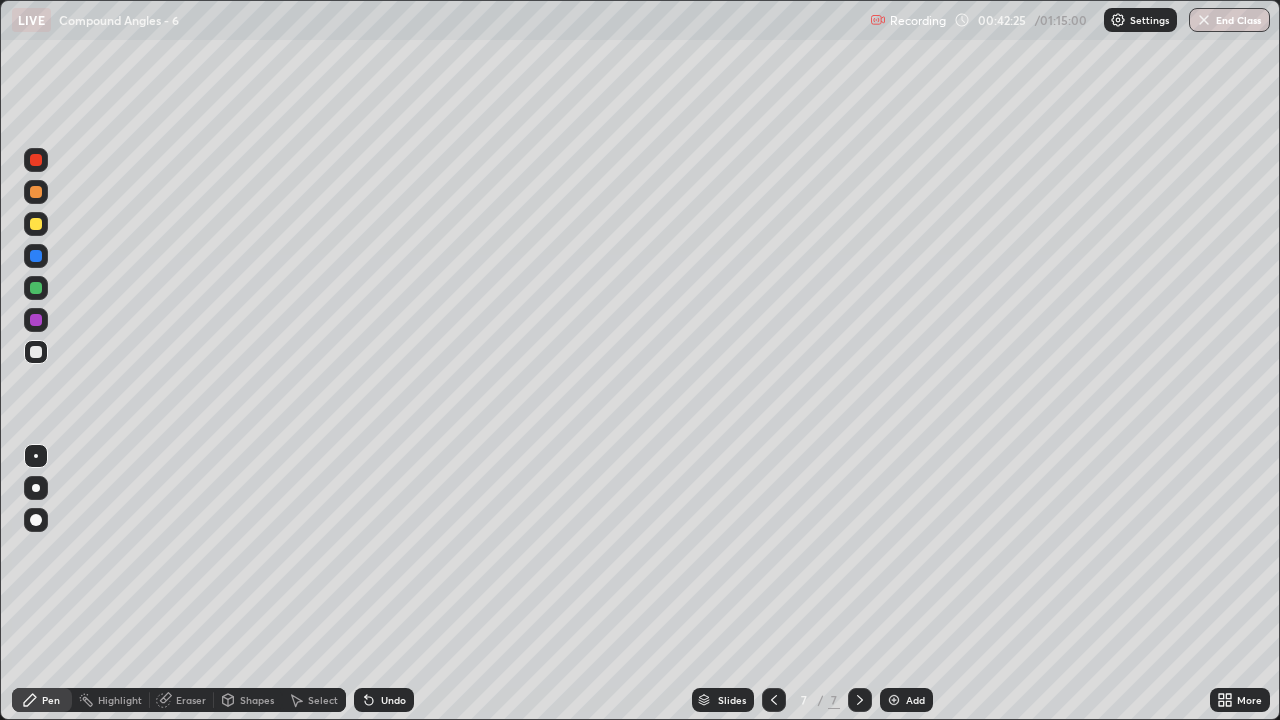 click on "Select" at bounding box center [323, 700] 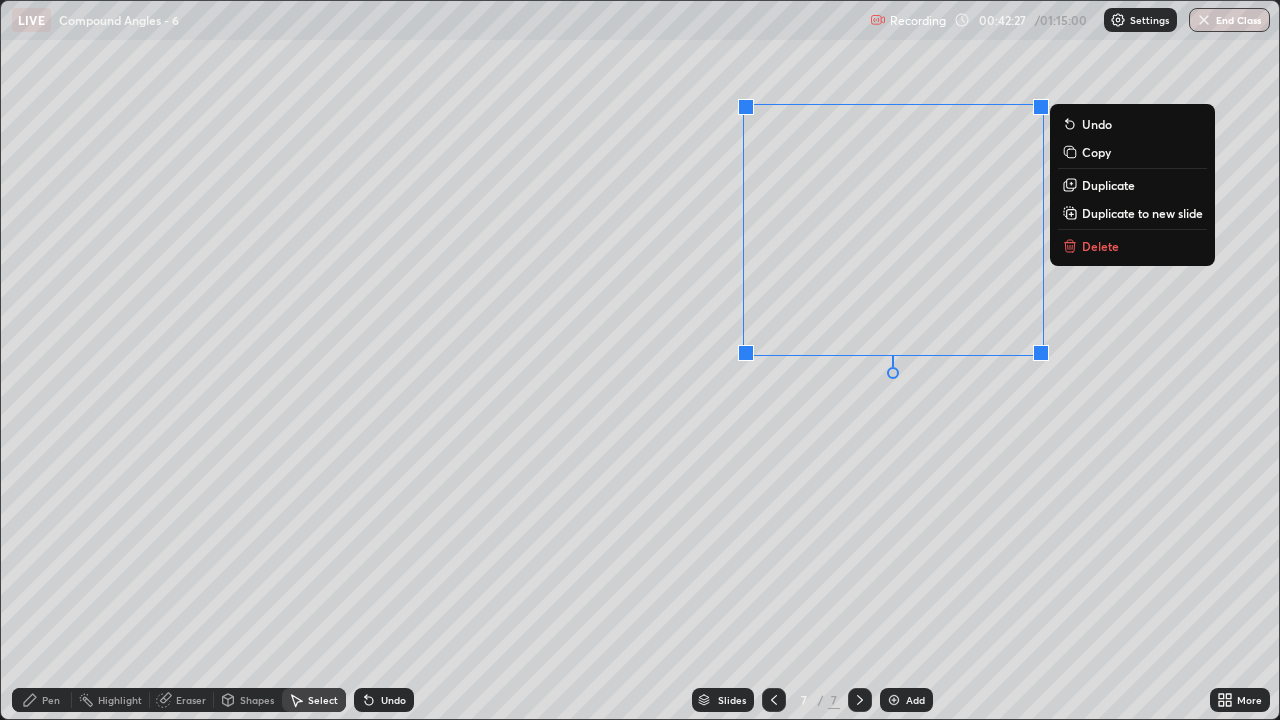 click on "Delete" at bounding box center (1100, 246) 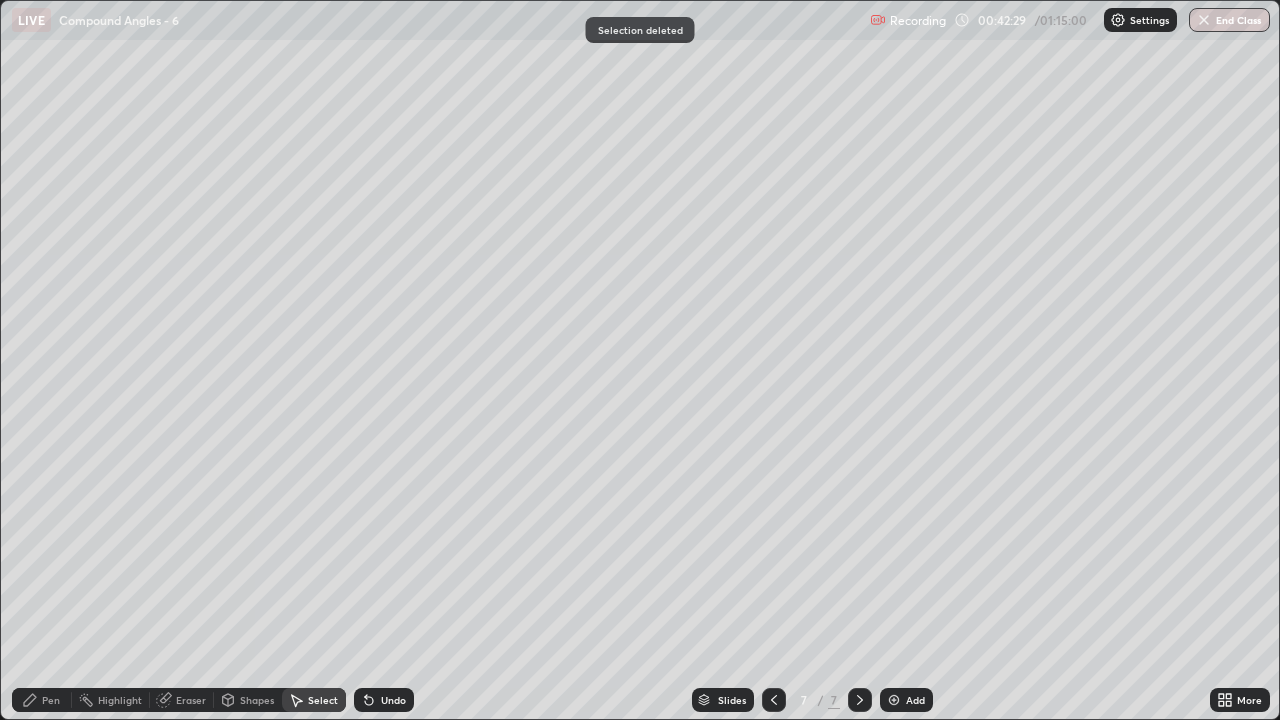 click on "Pen" at bounding box center [42, 700] 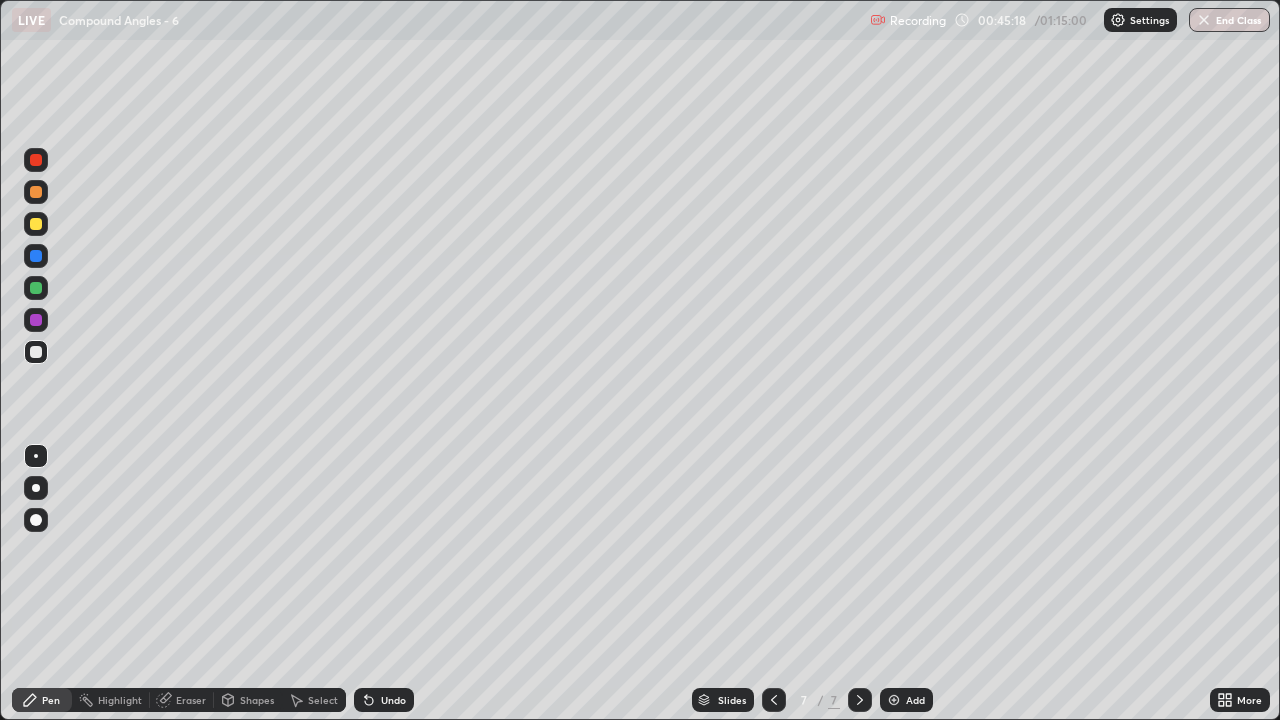 click on "Select" at bounding box center (323, 700) 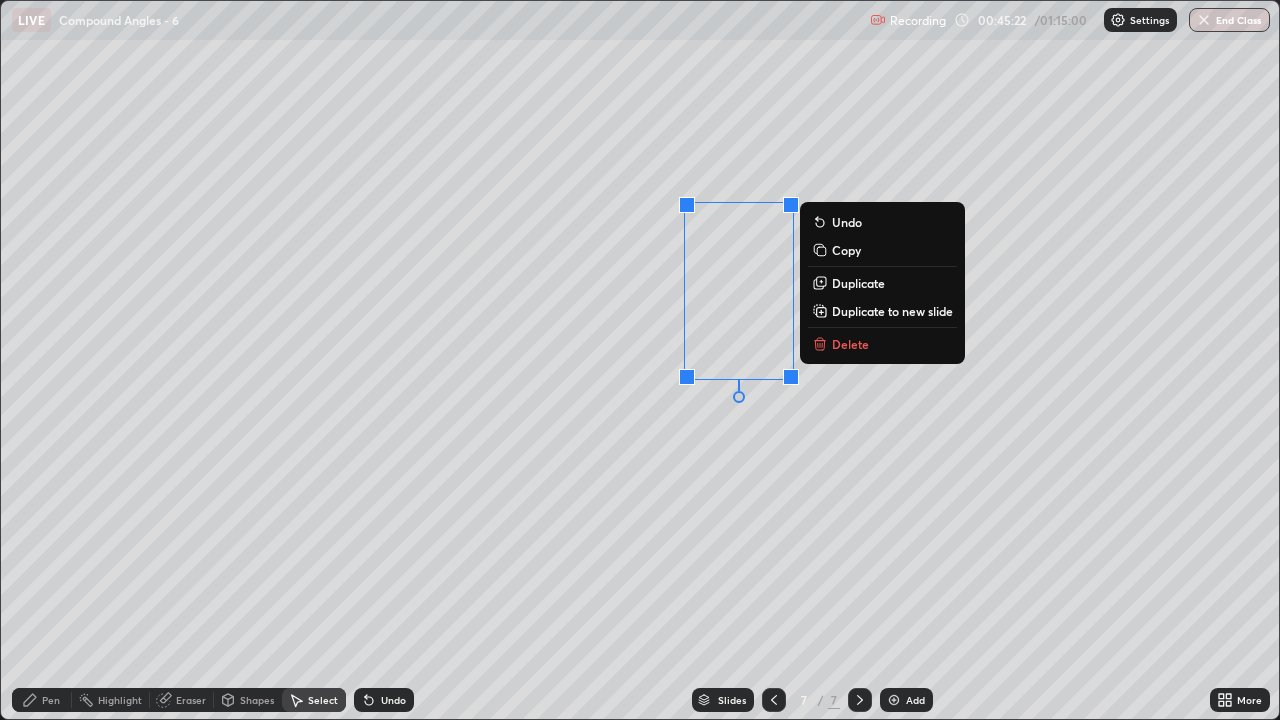 click on "0 ° Undo Copy Duplicate Duplicate to new slide Delete" at bounding box center (640, 360) 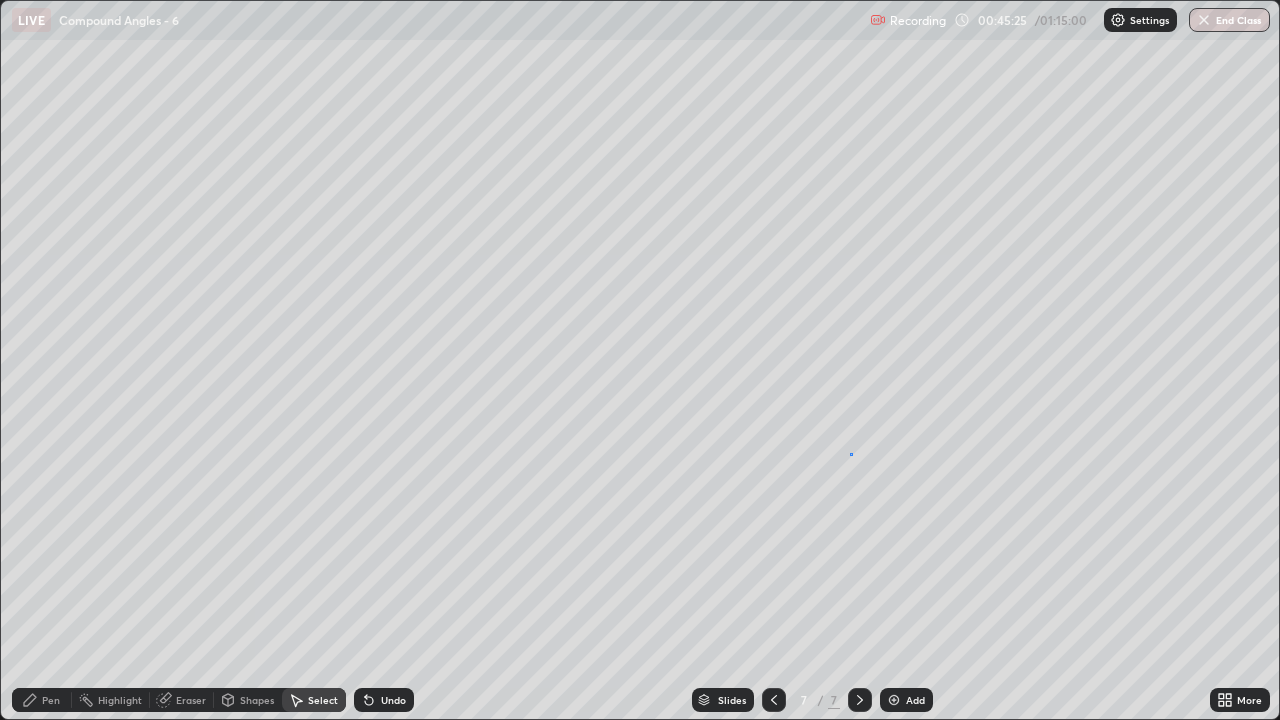 click on "0 ° Undo Copy Duplicate Duplicate to new slide Delete" at bounding box center [640, 360] 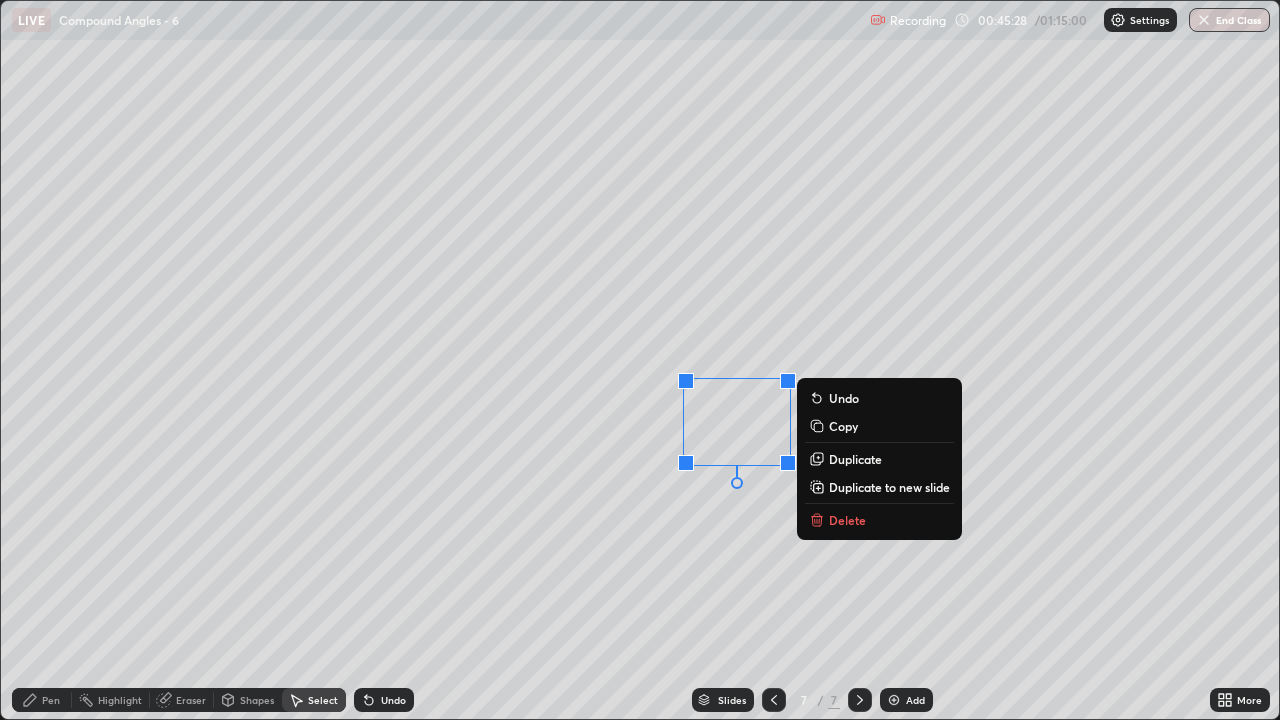click on "0 ° Undo Copy Duplicate Duplicate to new slide Delete" at bounding box center [640, 360] 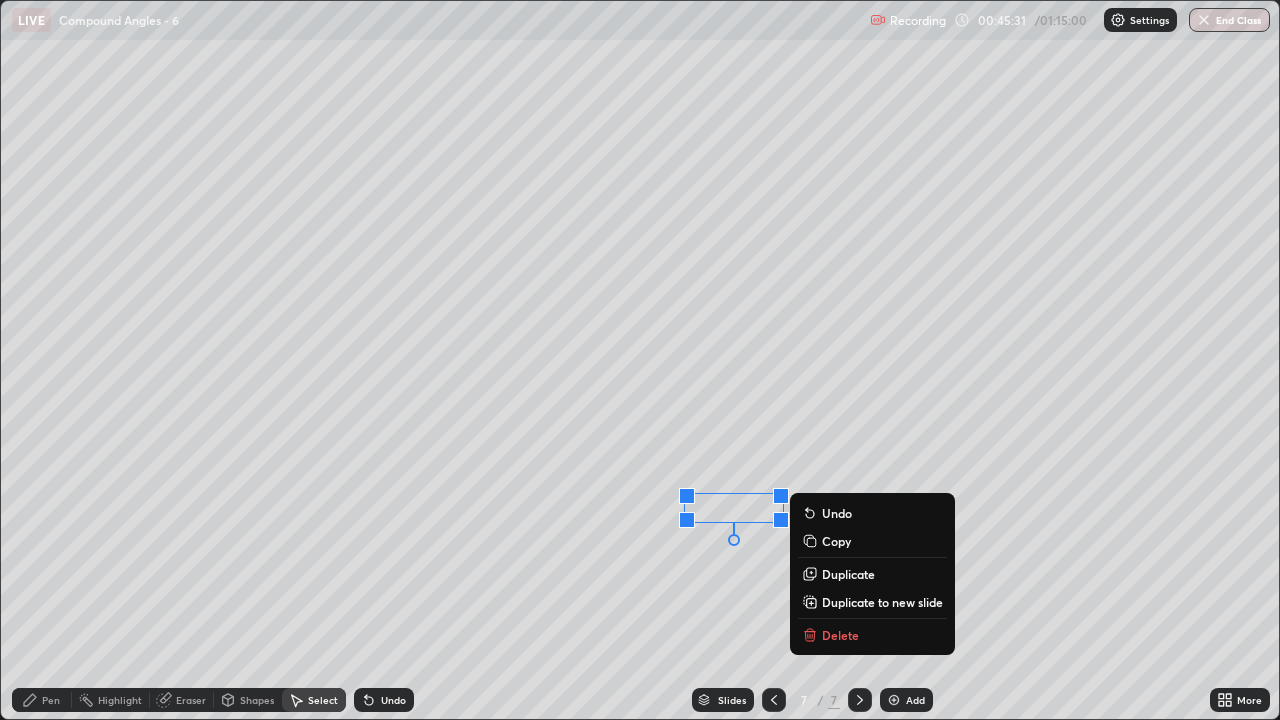 click on "0 ° Undo Copy Duplicate Duplicate to new slide Delete" at bounding box center [640, 360] 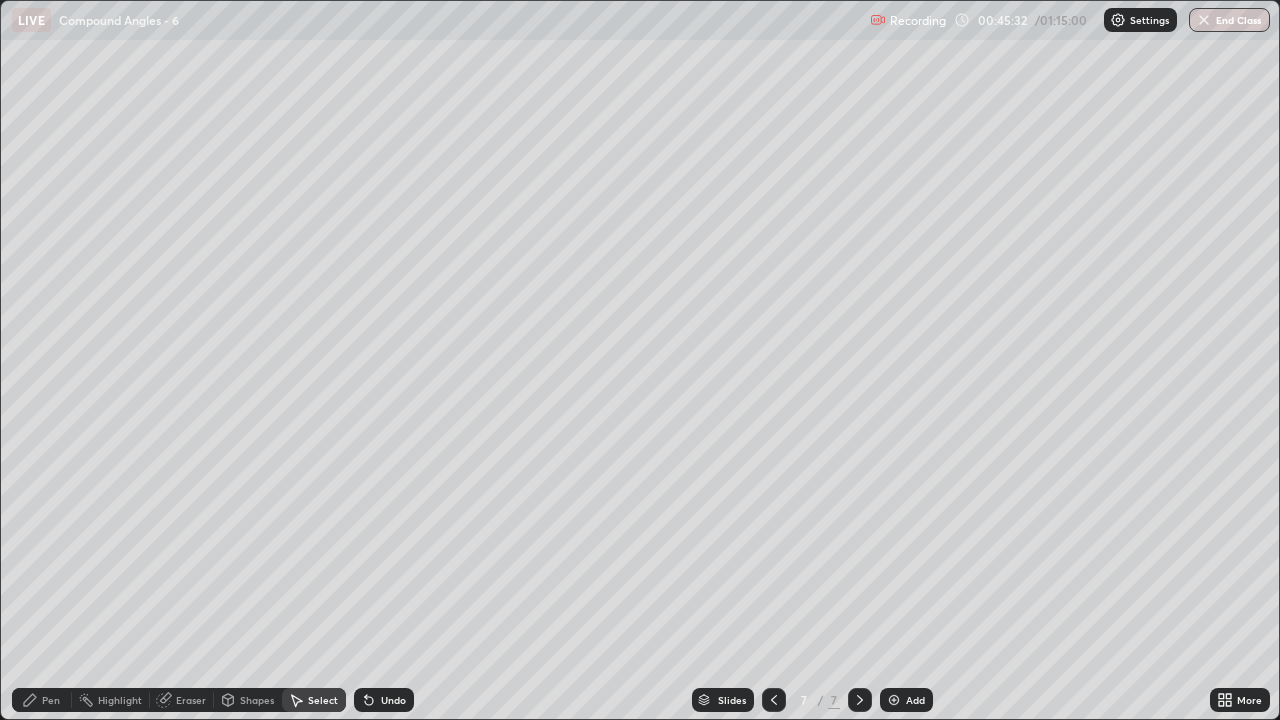 click on "Pen" at bounding box center (42, 700) 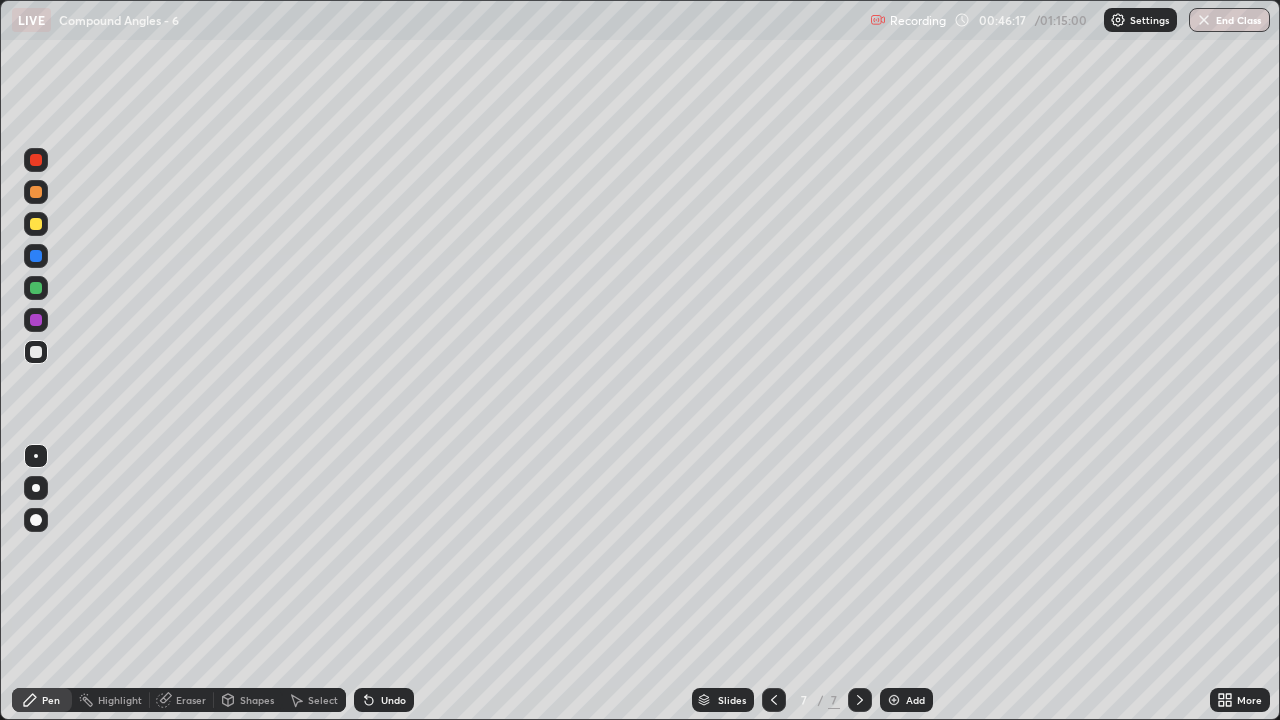 click on "Undo" at bounding box center (393, 700) 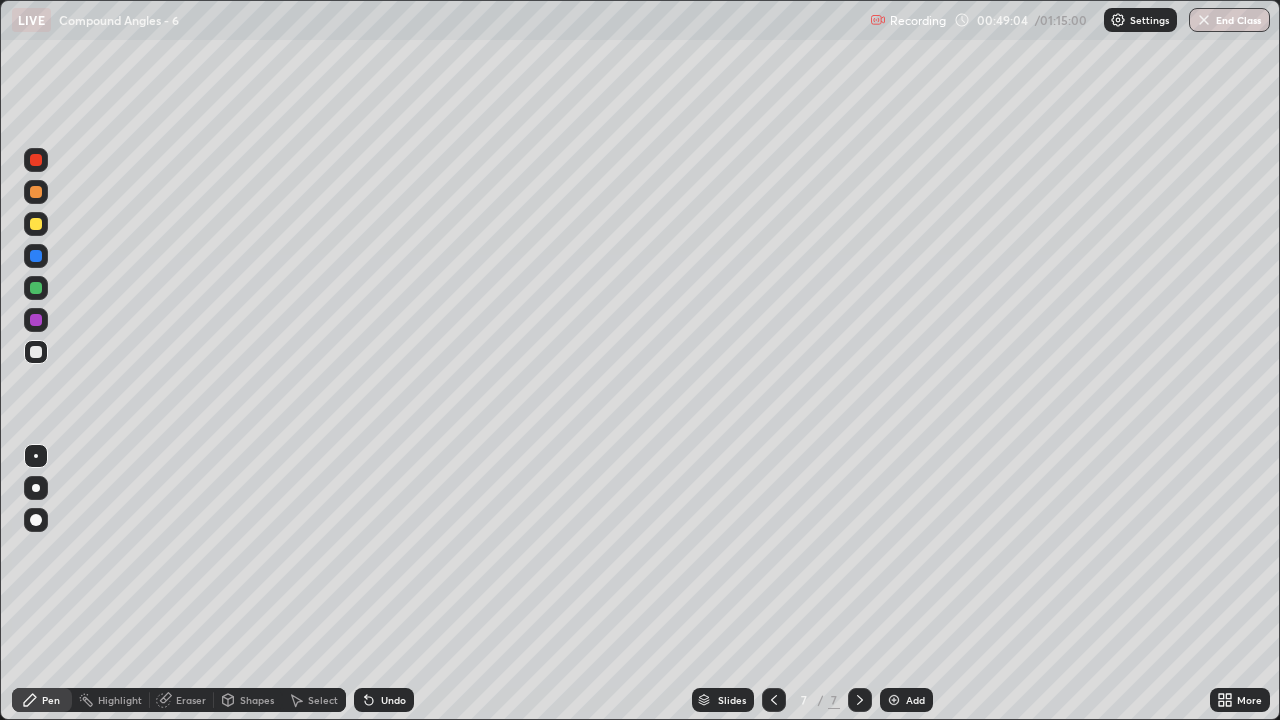 click on "Add" at bounding box center [915, 700] 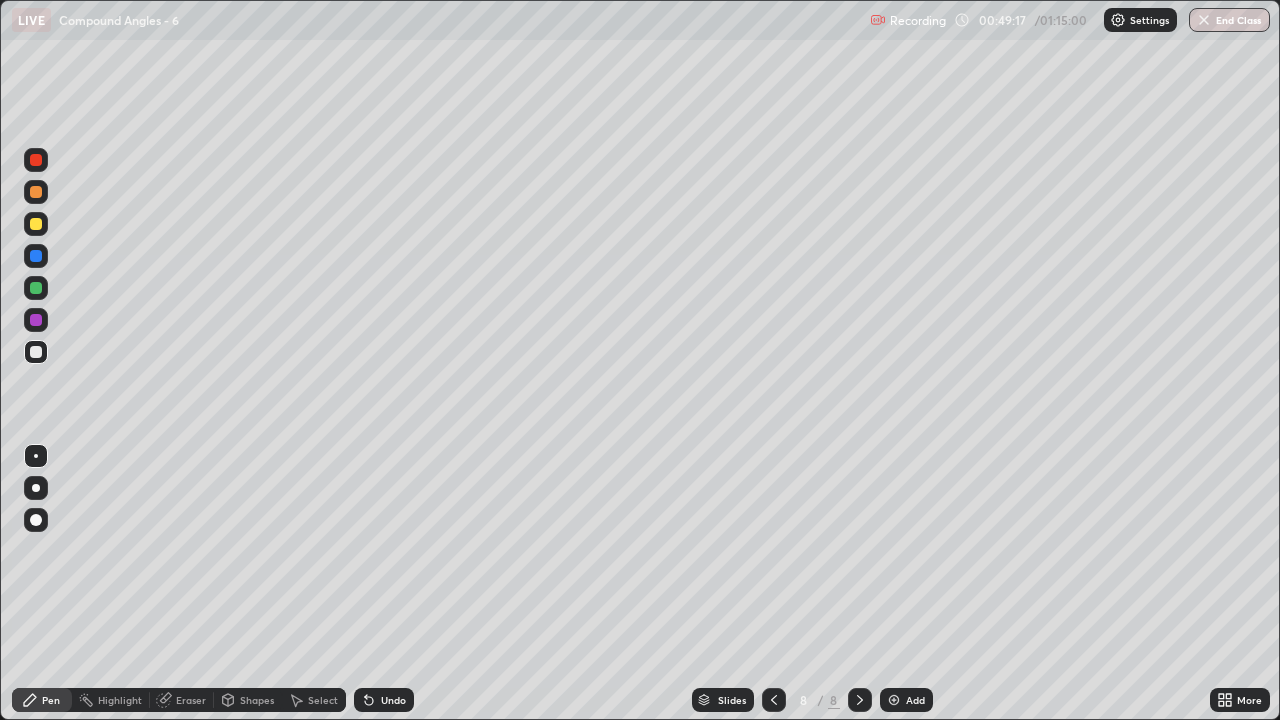 click at bounding box center (36, 224) 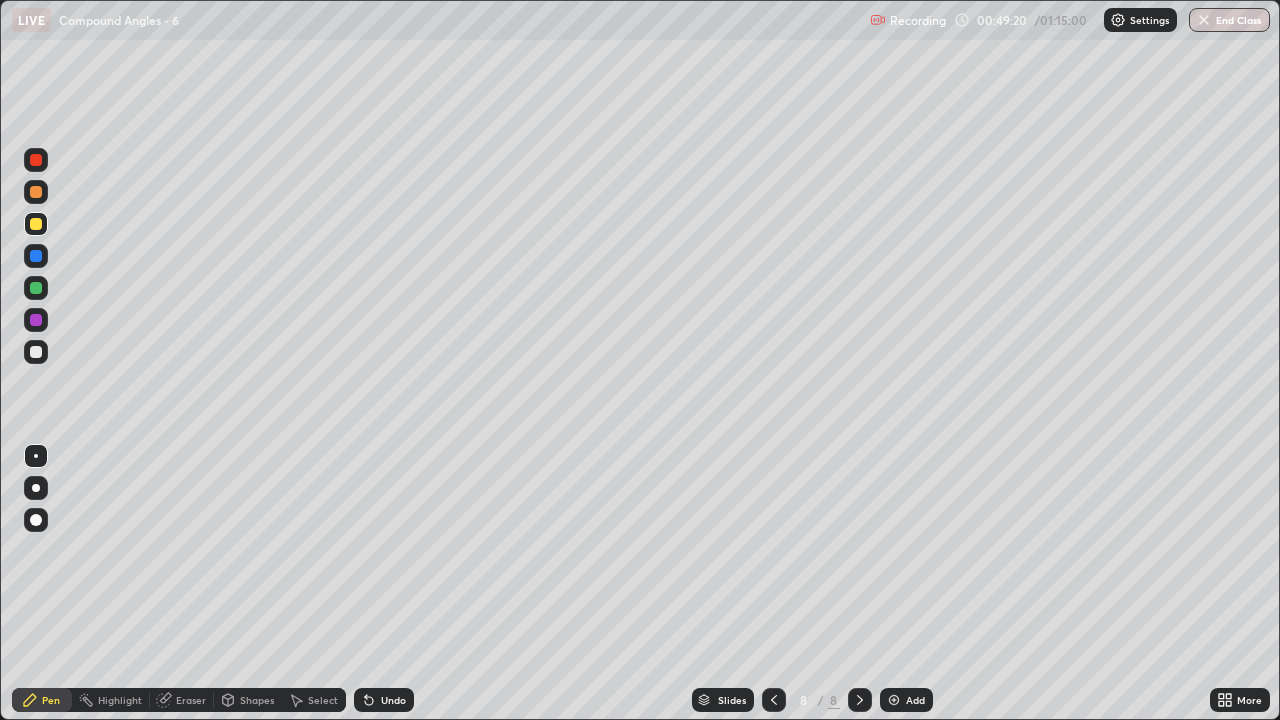 click at bounding box center [36, 352] 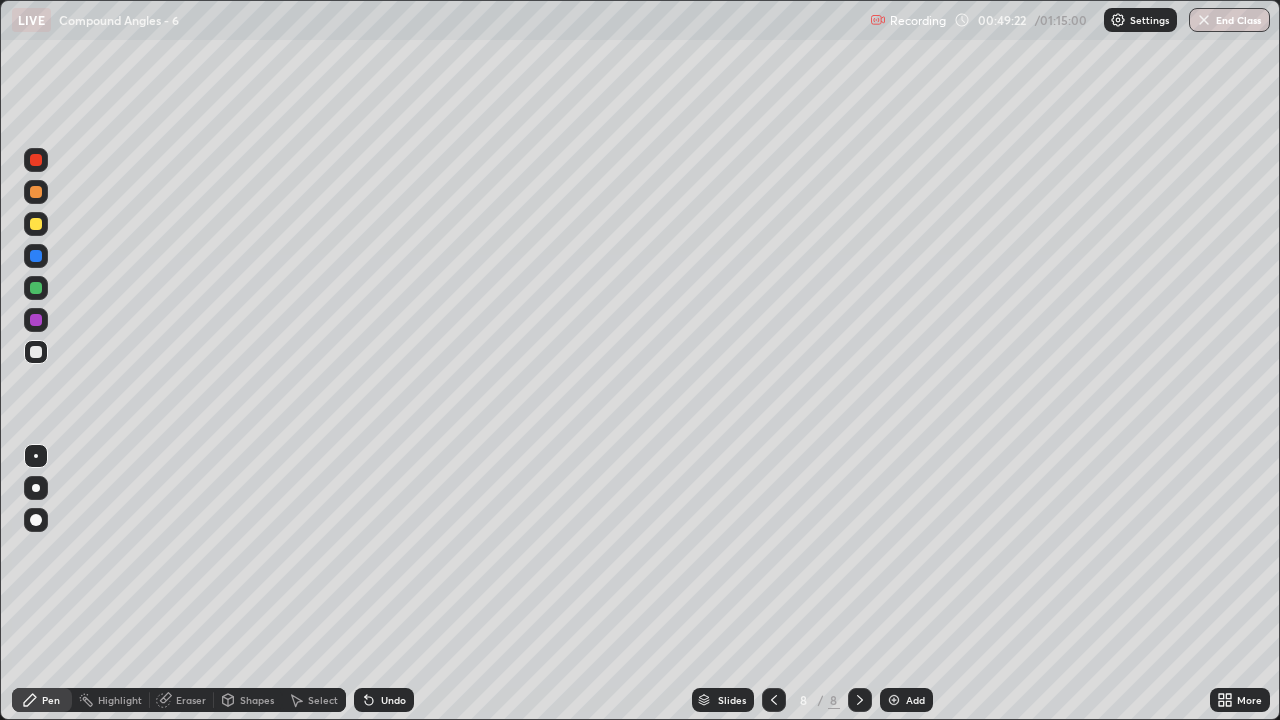click on "Undo" at bounding box center [393, 700] 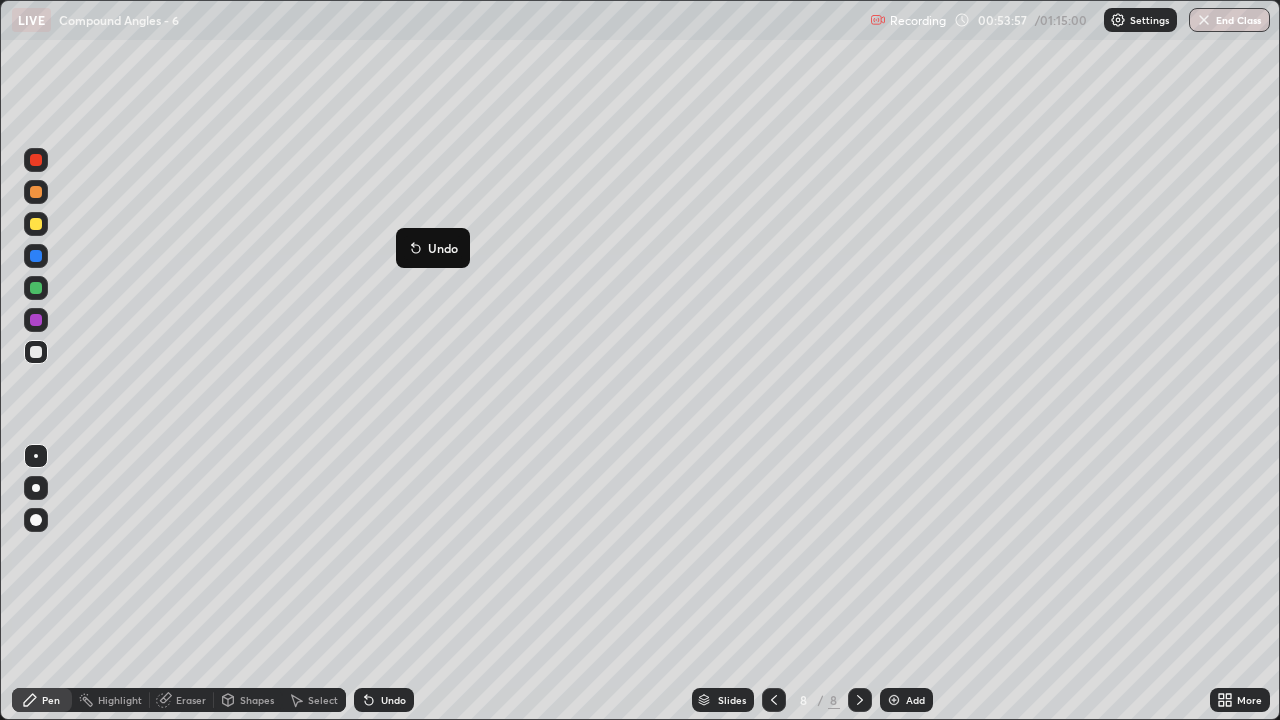 click on "Undo" at bounding box center (393, 700) 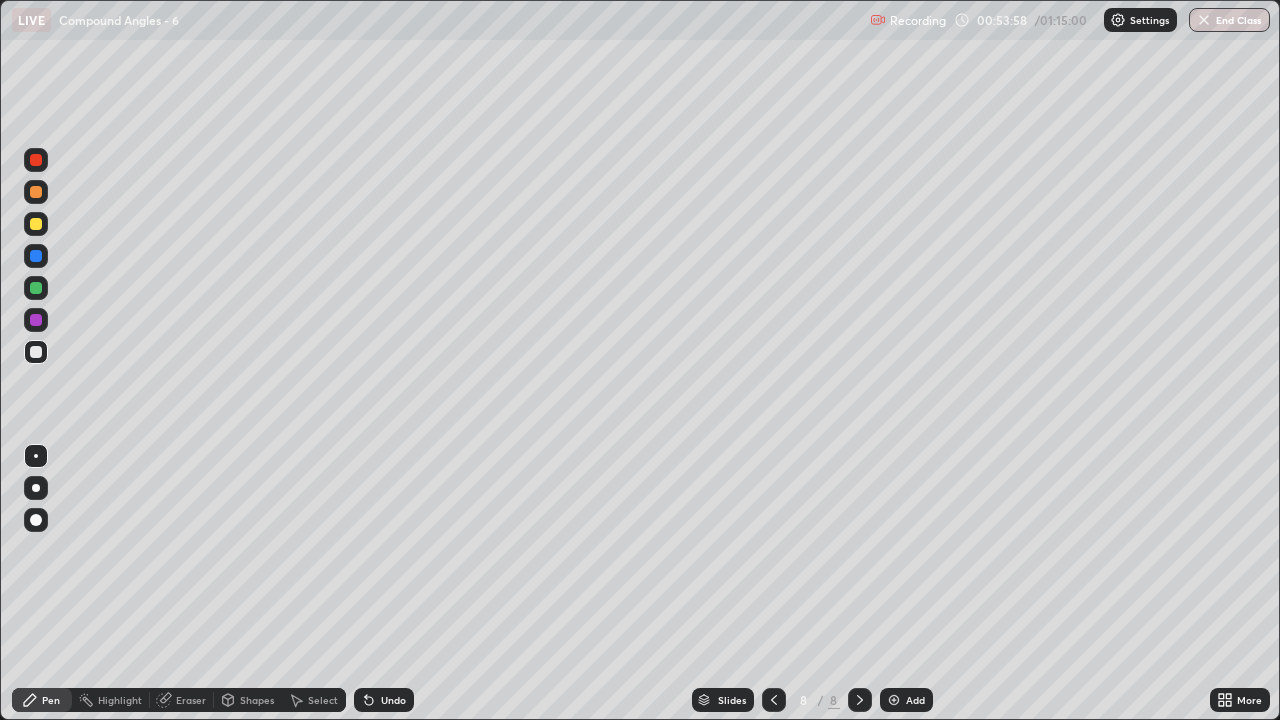 click on "Undo" at bounding box center (393, 700) 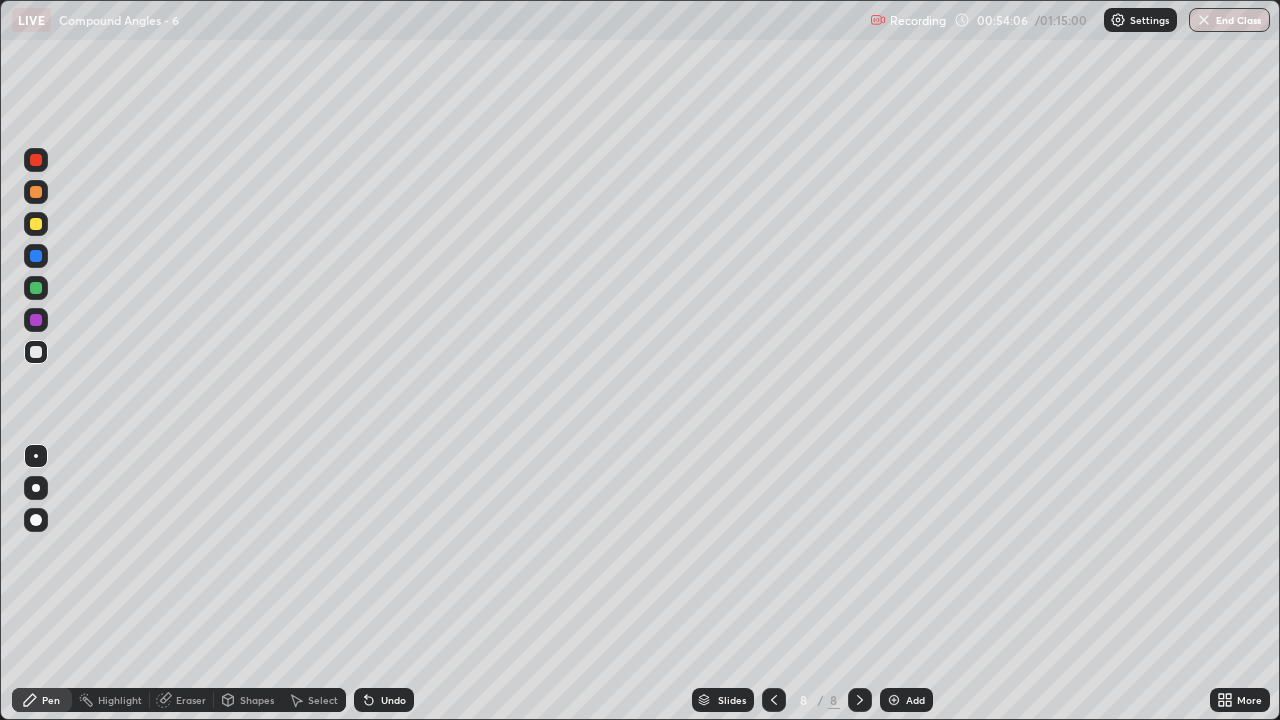click at bounding box center (36, 224) 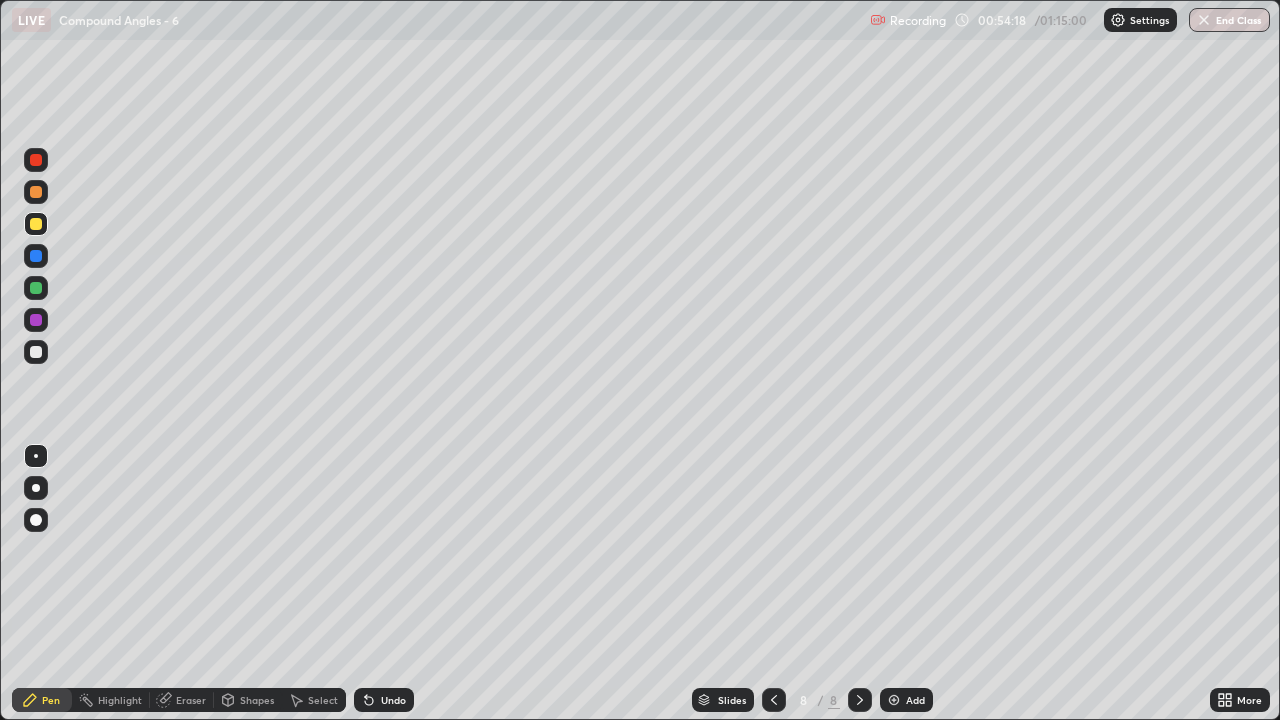 click at bounding box center [36, 352] 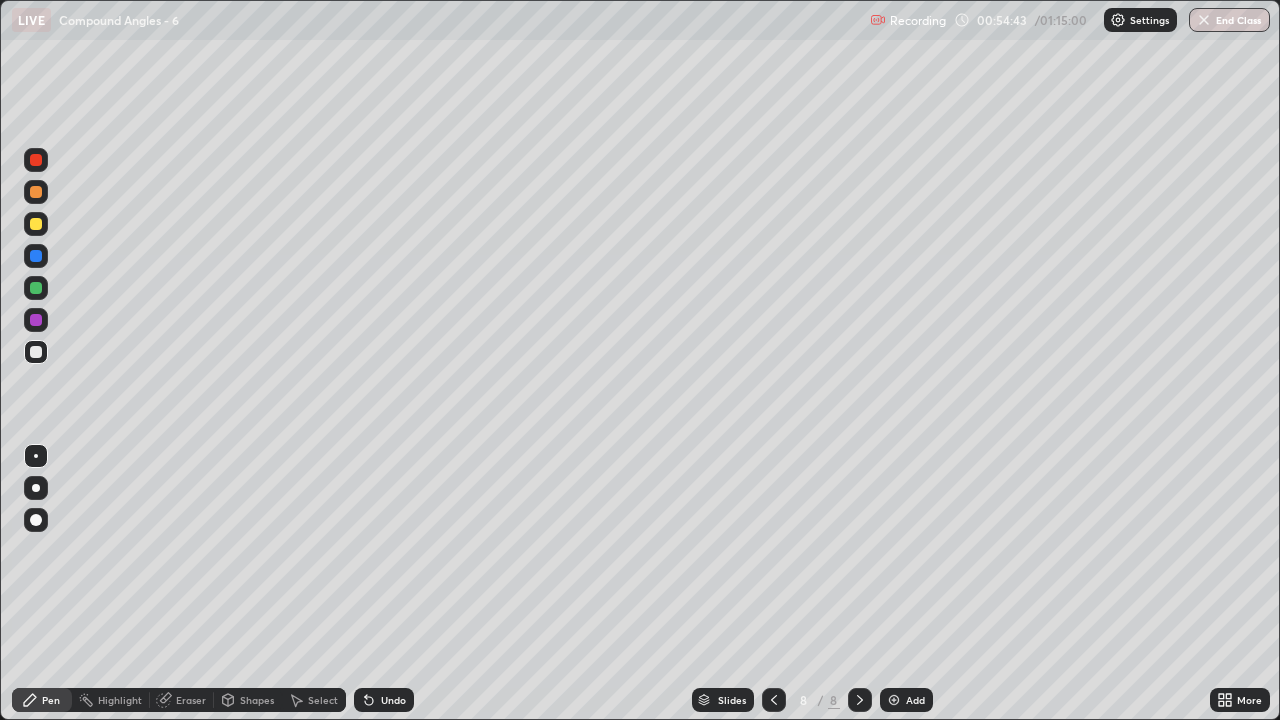 click at bounding box center (36, 352) 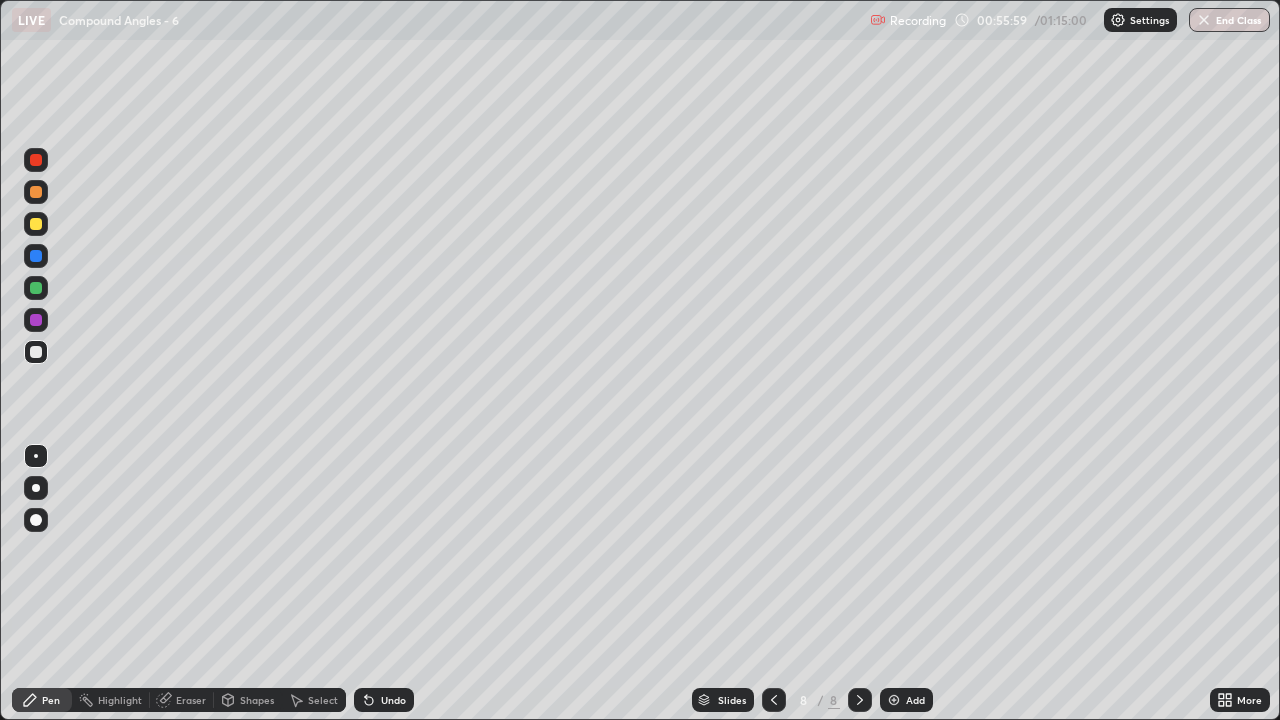 click 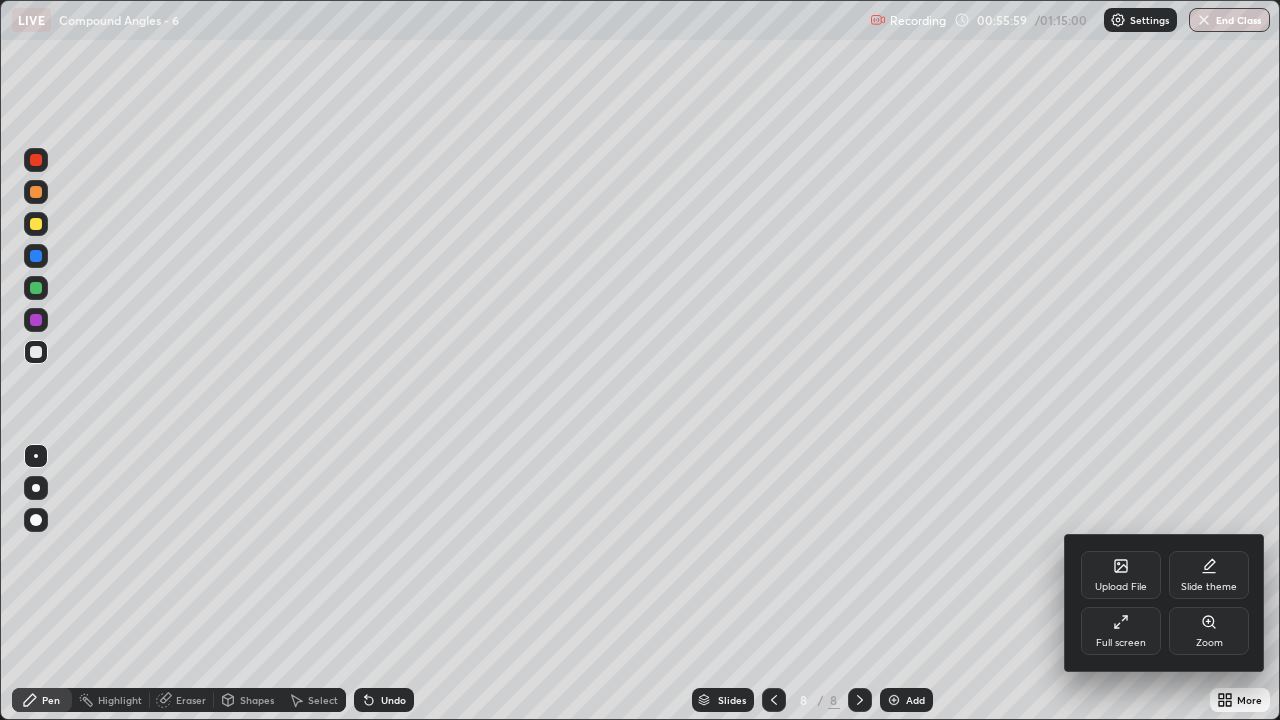 click on "Full screen" at bounding box center (1121, 631) 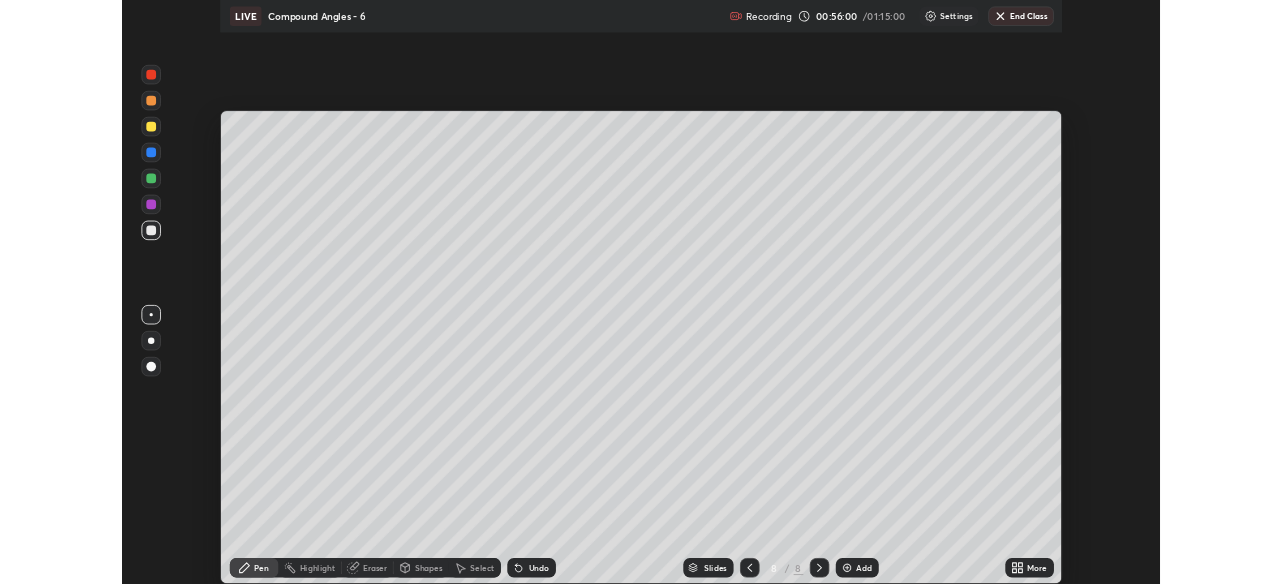 scroll, scrollTop: 99416, scrollLeft: 98718, axis: both 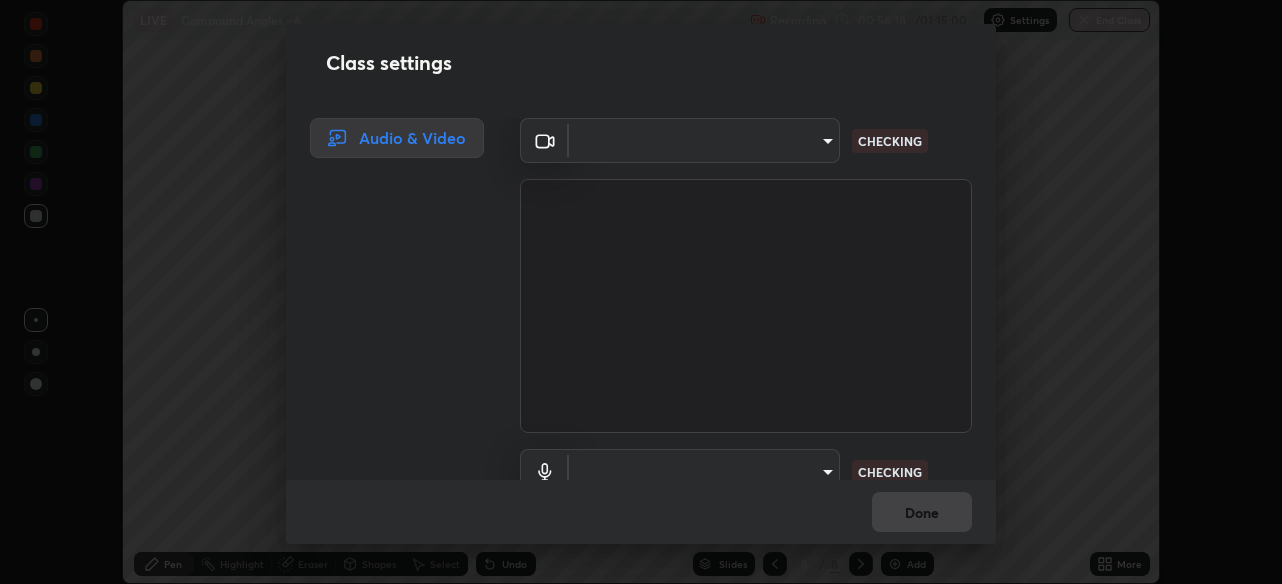 type on "28ae8228e1889e27b3560ed02dc6dc73f4b031919add1df3b3d257722d80b483" 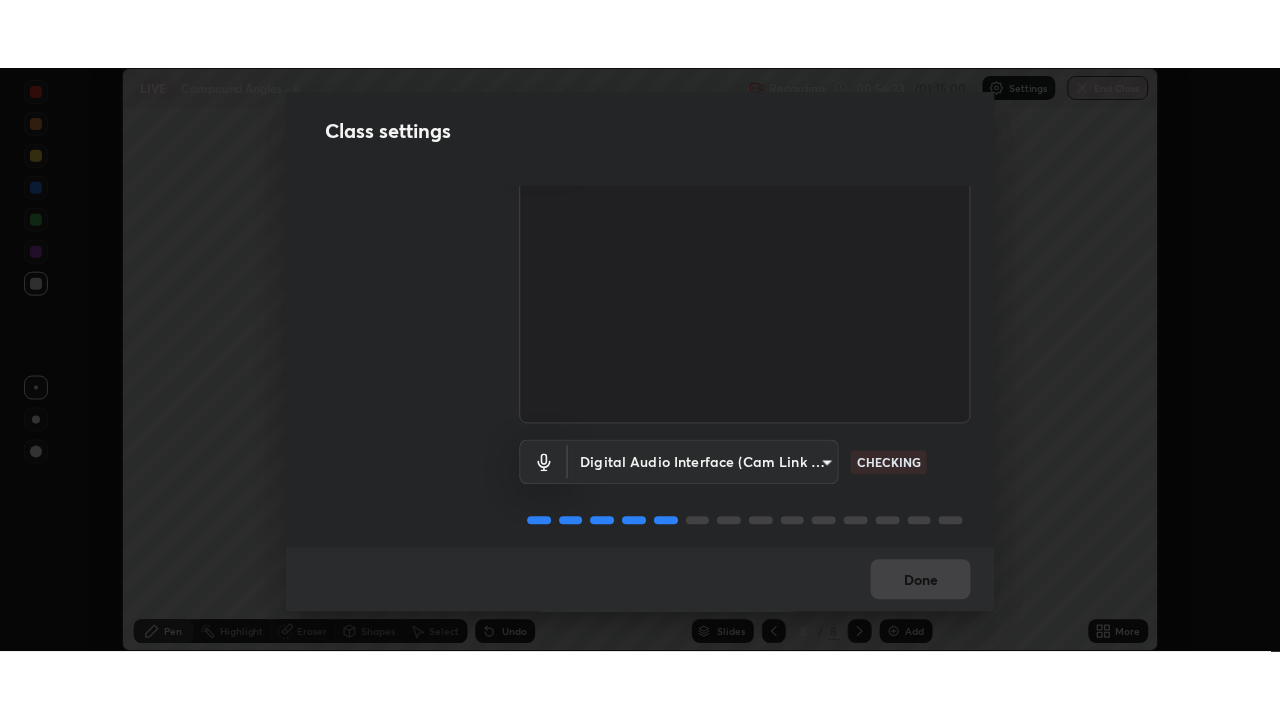 scroll, scrollTop: 92, scrollLeft: 0, axis: vertical 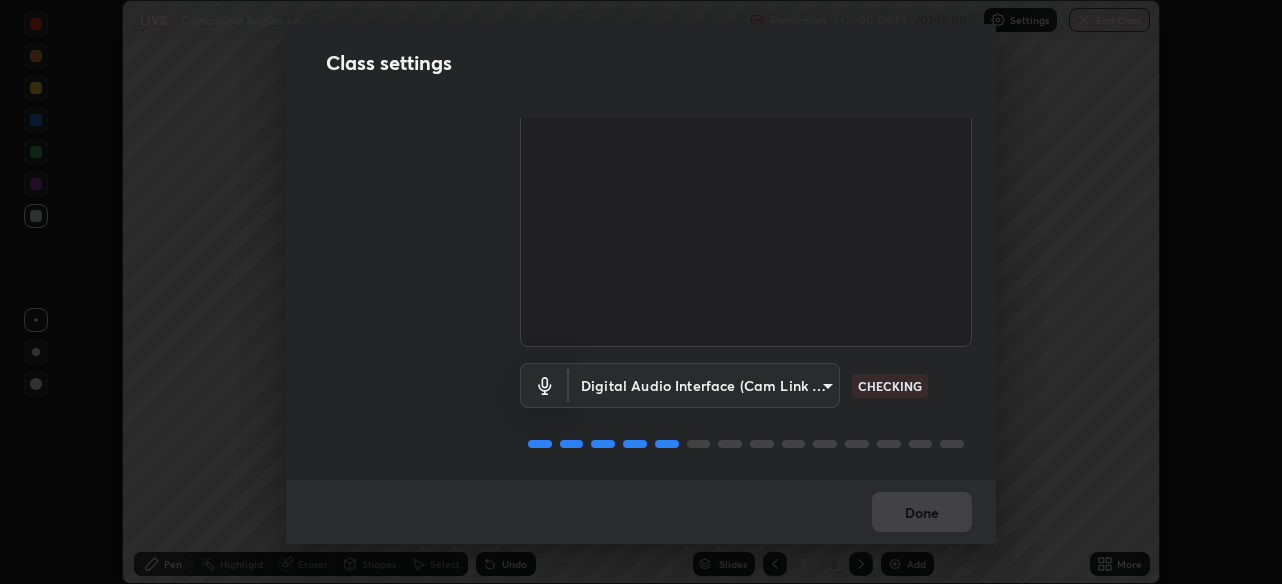 click on "Erase all LIVE Compound Angles - 6 Recording 00:56:23 /  01:15:00 Settings End Class Setting up your live class Compound Angles - 6 • L65 of Course On Mathematics for JEE Growth 1 2027 Naseem Alam Pen Highlight Eraser Shapes Select Undo Slides 8 / 8 Add More No doubts shared Encourage your learners to ask a doubt for better clarity Report an issue Reason for reporting Buffering Chat not working Audio - Video sync issue Educator video quality low ​ Attach an image Report Class settings Audio & Video Cam Link 4K (0fd9:0066) 28ae8228e1889e27b3560ed02dc6dc73f4b031919add1df3b3d257722d80b483 CHECKING Digital Audio Interface (Cam Link 4K) f41bdf31f9cee4d3a2e2d73385c93911221b57b7c020636f80d5b143a78dd37a CHECKING Done" at bounding box center (641, 292) 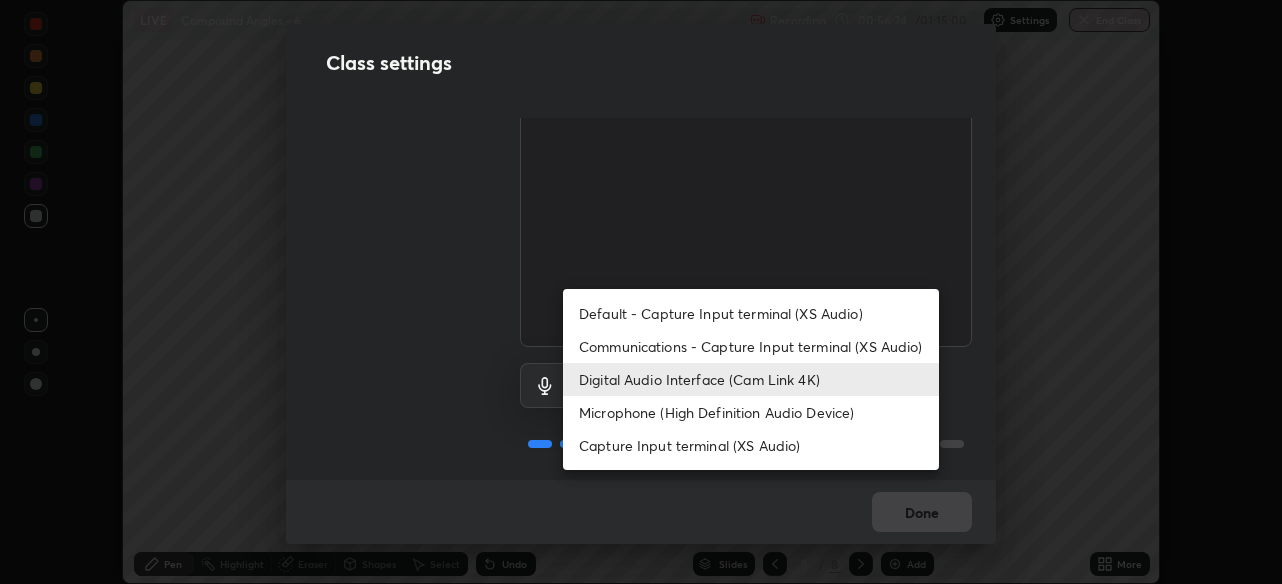 click on "Microphone (High Definition Audio Device)" at bounding box center (751, 412) 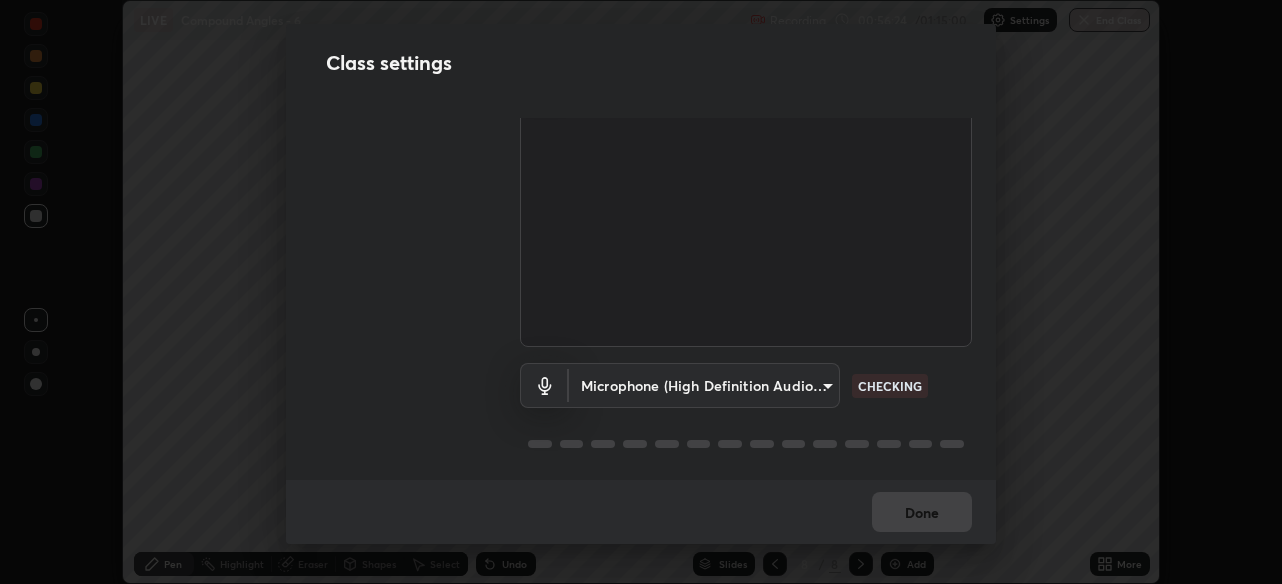 click on "Erase all LIVE Compound Angles - 6 Recording 00:56:24 /  01:15:00 Settings End Class Setting up your live class Compound Angles - 6 • L65 of Course On Mathematics for JEE Growth 1 2027 Naseem Alam Pen Highlight Eraser Shapes Select Undo Slides 8 / 8 Add More No doubts shared Encourage your learners to ask a doubt for better clarity Report an issue Reason for reporting Buffering Chat not working Audio - Video sync issue Educator video quality low ​ Attach an image Report Class settings Audio & Video Cam Link 4K (0fd9:0066) 28ae8228e1889e27b3560ed02dc6dc73f4b031919add1df3b3d257722d80b483 WORKING Microphone (High Definition Audio Device) 5617916a73526ef353ca500a0c102b67cb46703b74e0dd384d502c7a35500a64 CHECKING Done Default - Capture Input terminal (XS Audio) Communications - Capture Input terminal (XS Audio) Digital Audio Interface (Cam Link 4K) Microphone (High Definition Audio Device) Capture Input terminal (XS Audio)" at bounding box center [641, 292] 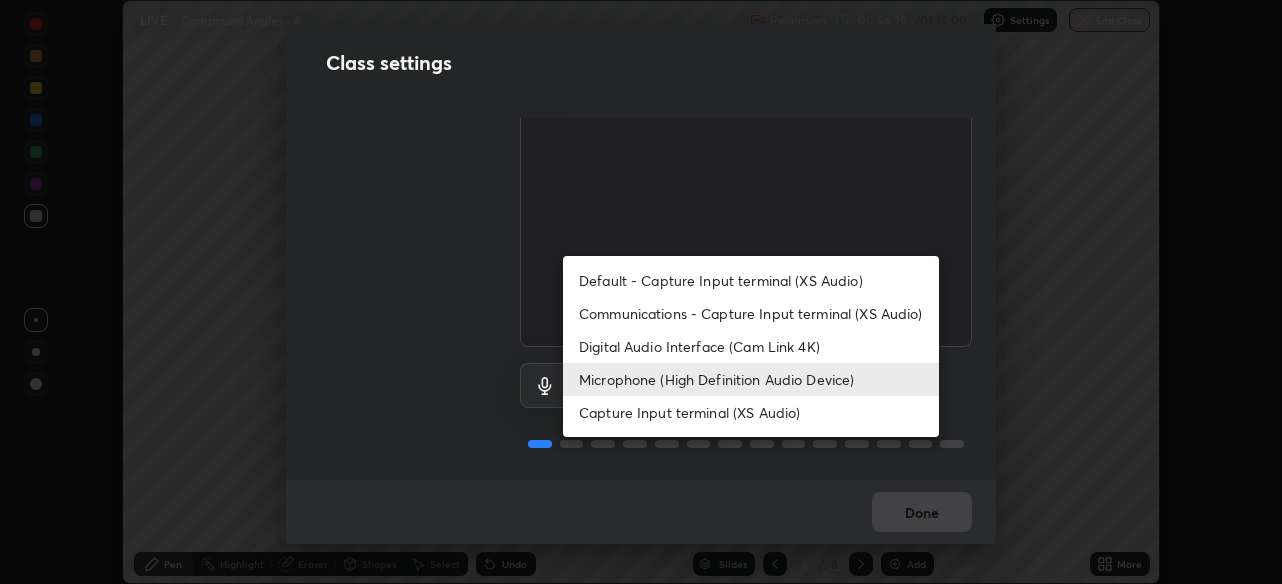 click on "Digital Audio Interface (Cam Link 4K)" at bounding box center [751, 346] 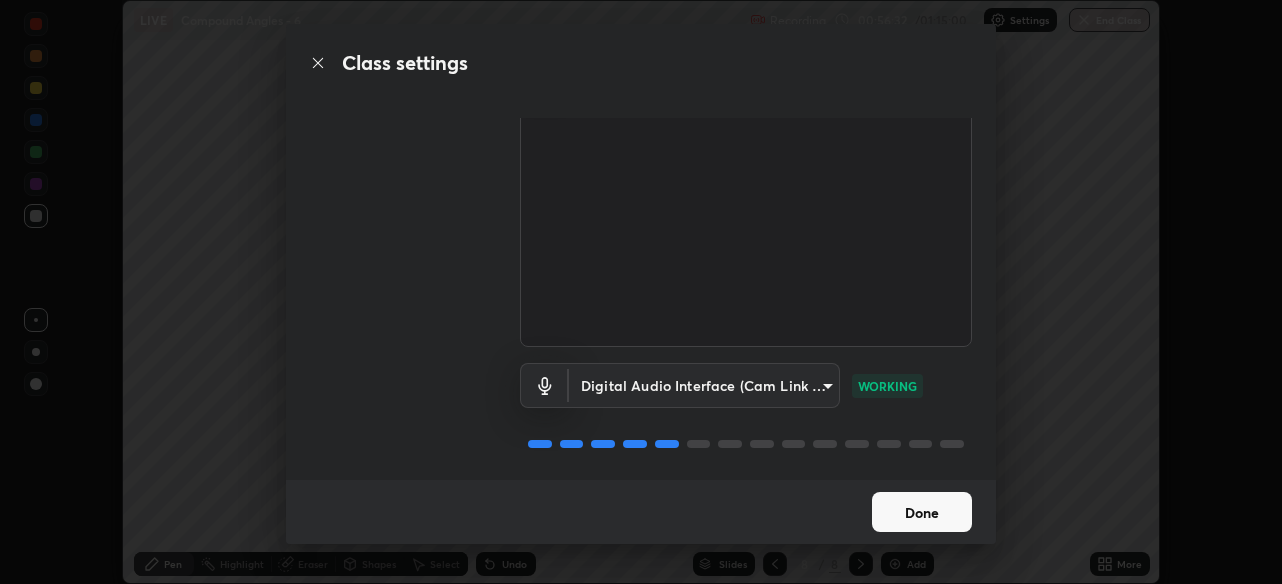 click on "Done" at bounding box center [922, 512] 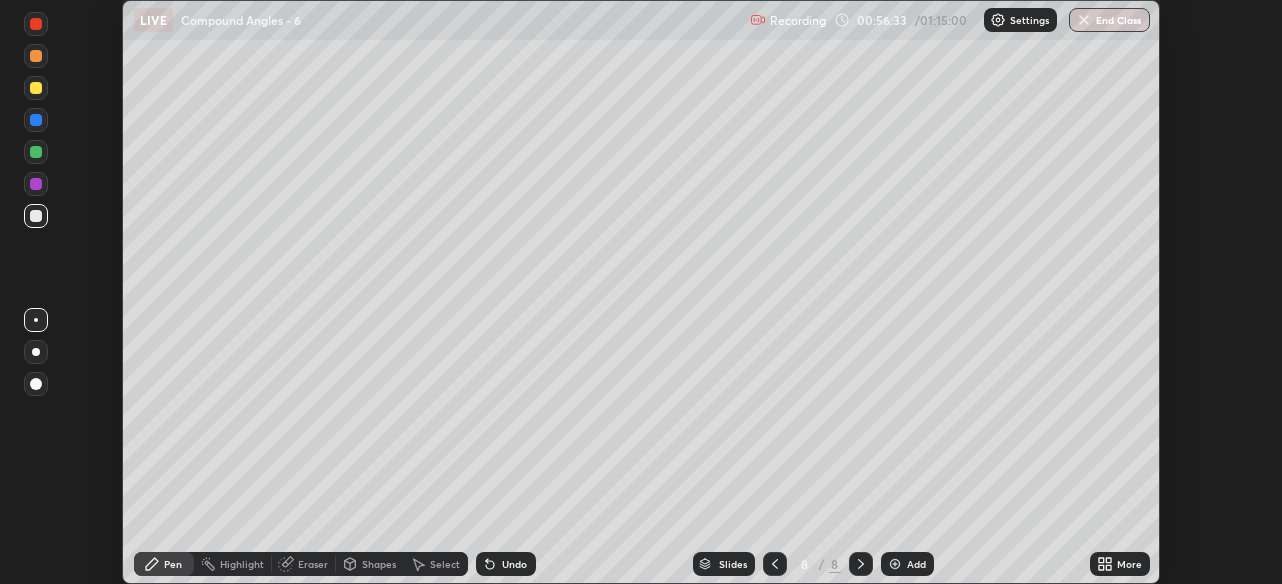 click 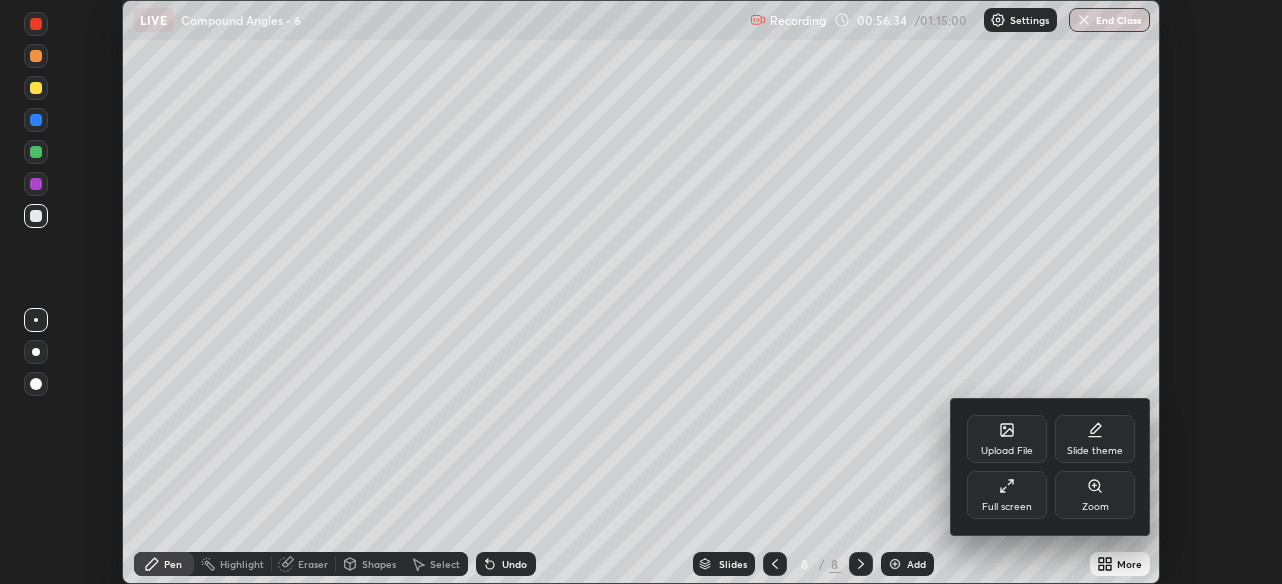 click on "Full screen" at bounding box center [1007, 495] 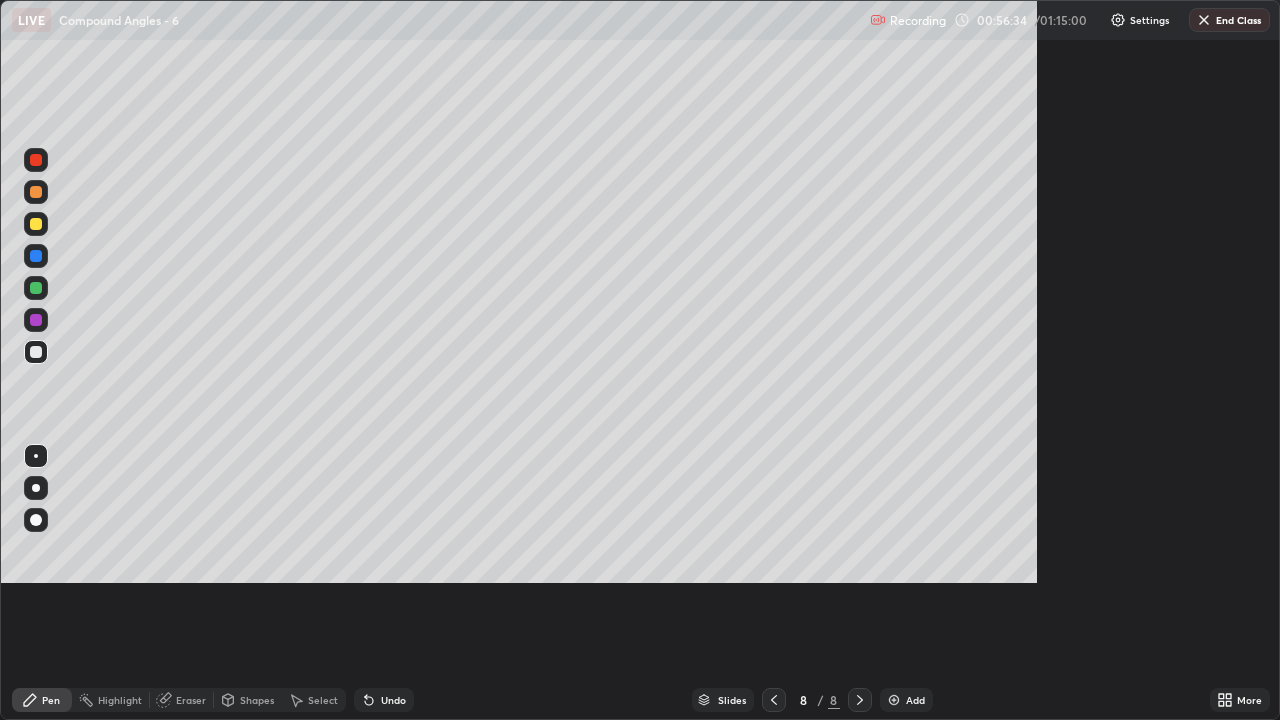 scroll, scrollTop: 99280, scrollLeft: 98720, axis: both 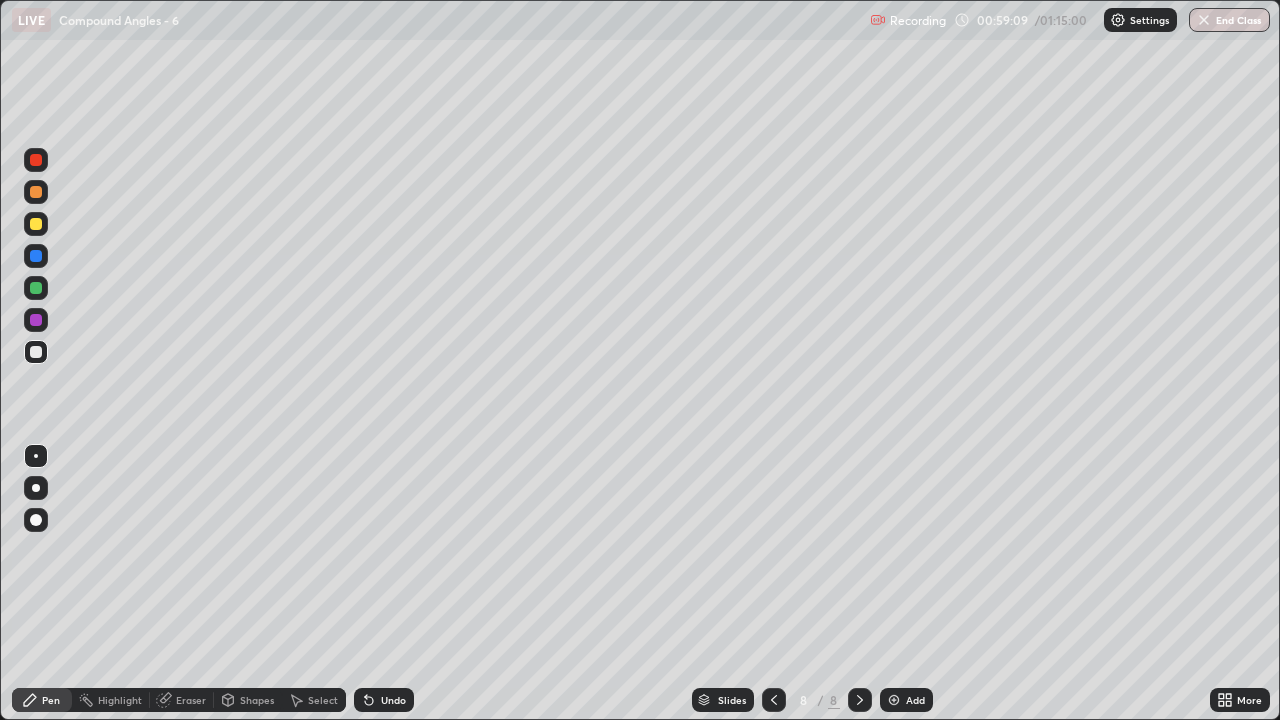 click at bounding box center (774, 700) 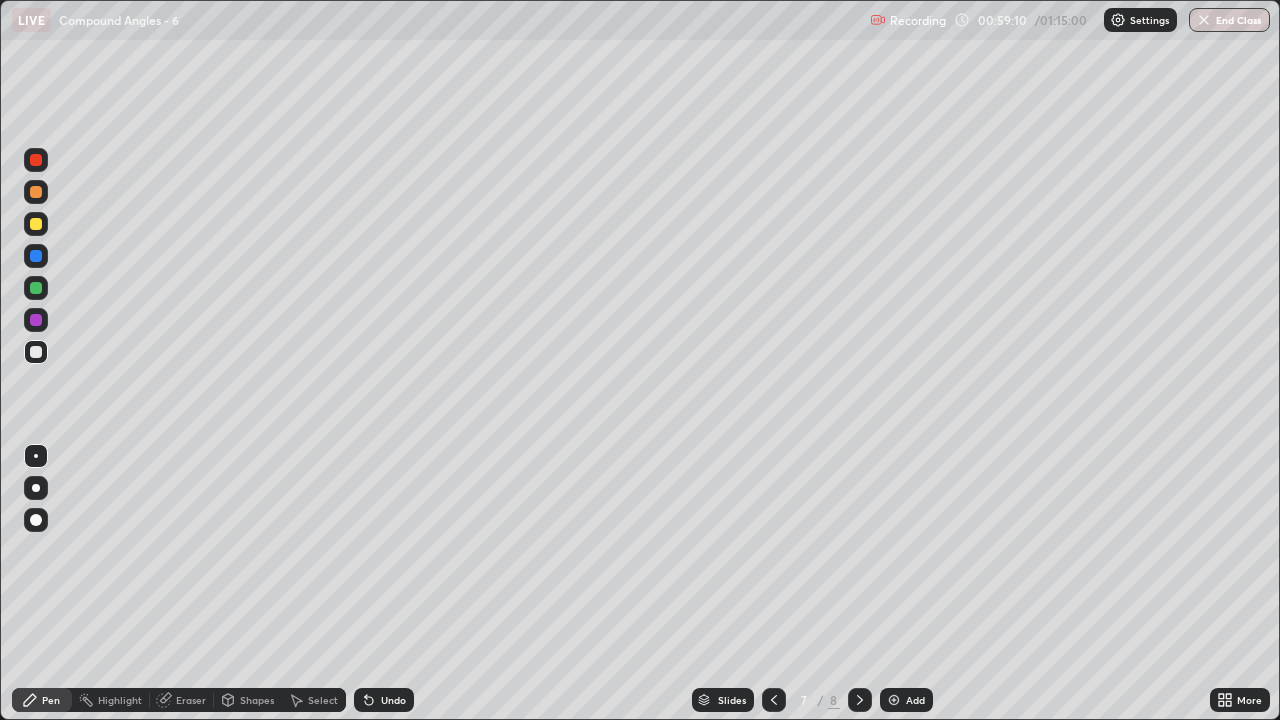 click 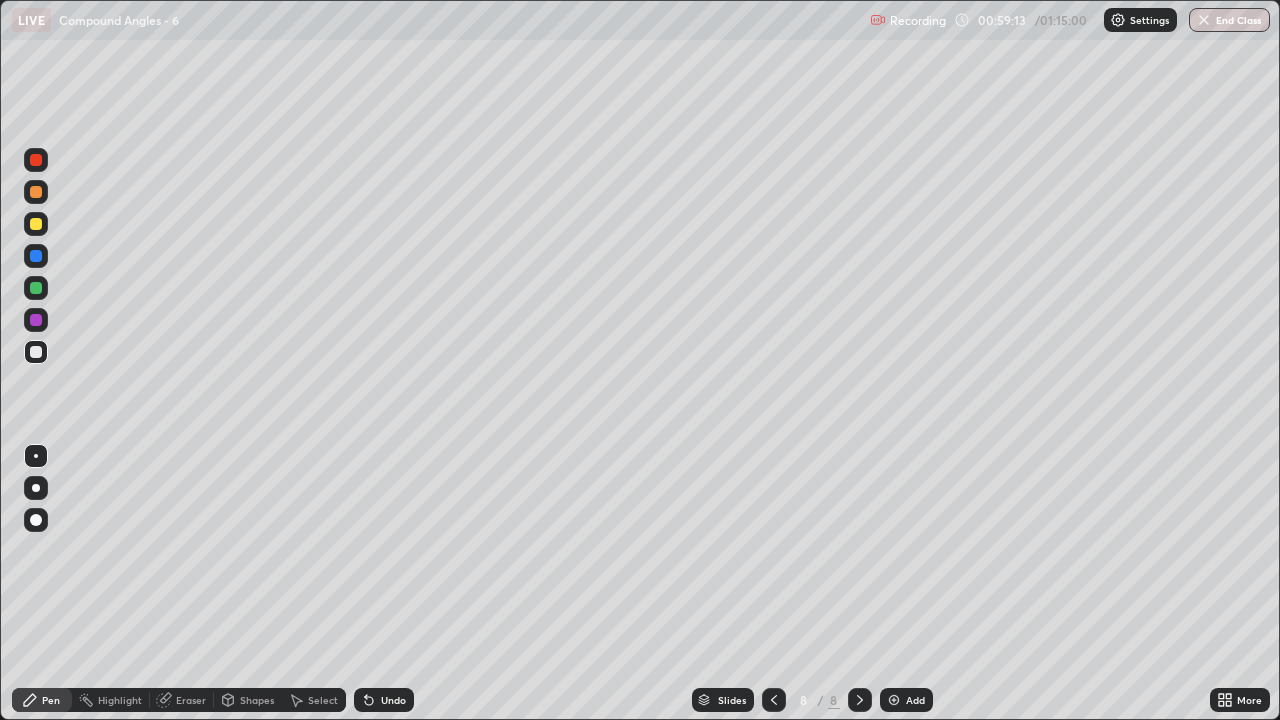 click on "Undo" at bounding box center [393, 700] 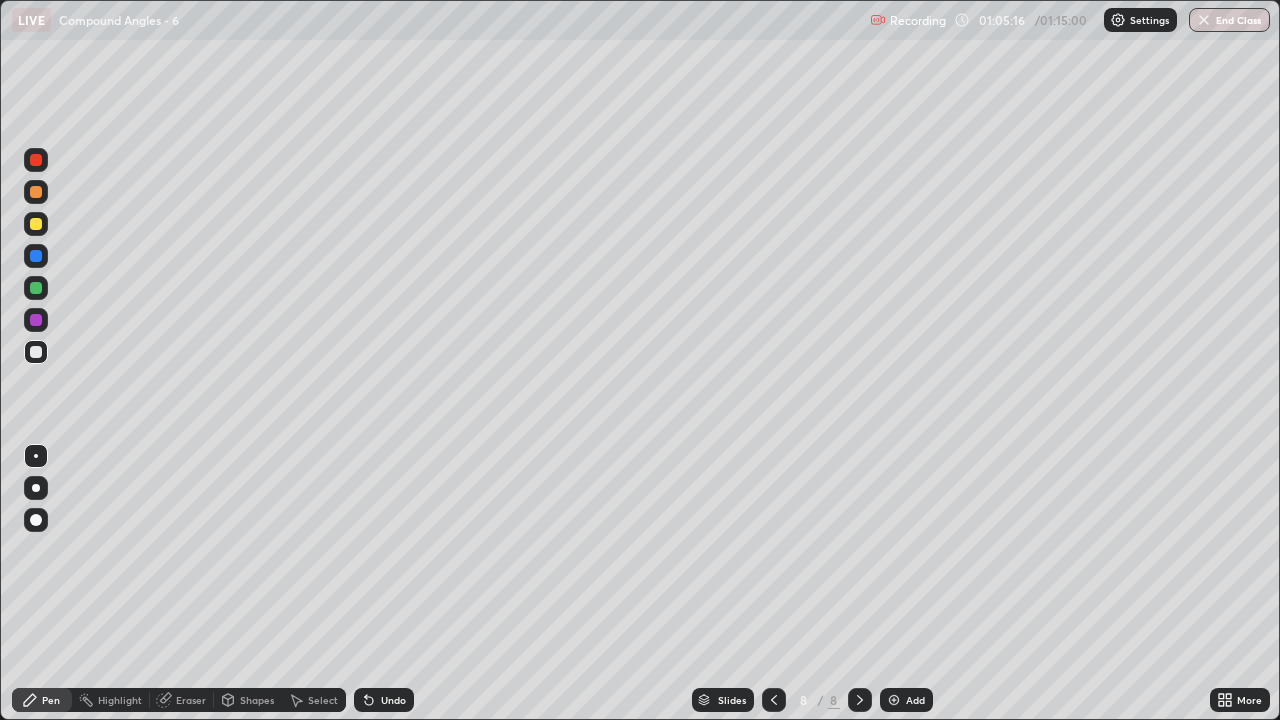 click on "Add" at bounding box center [906, 700] 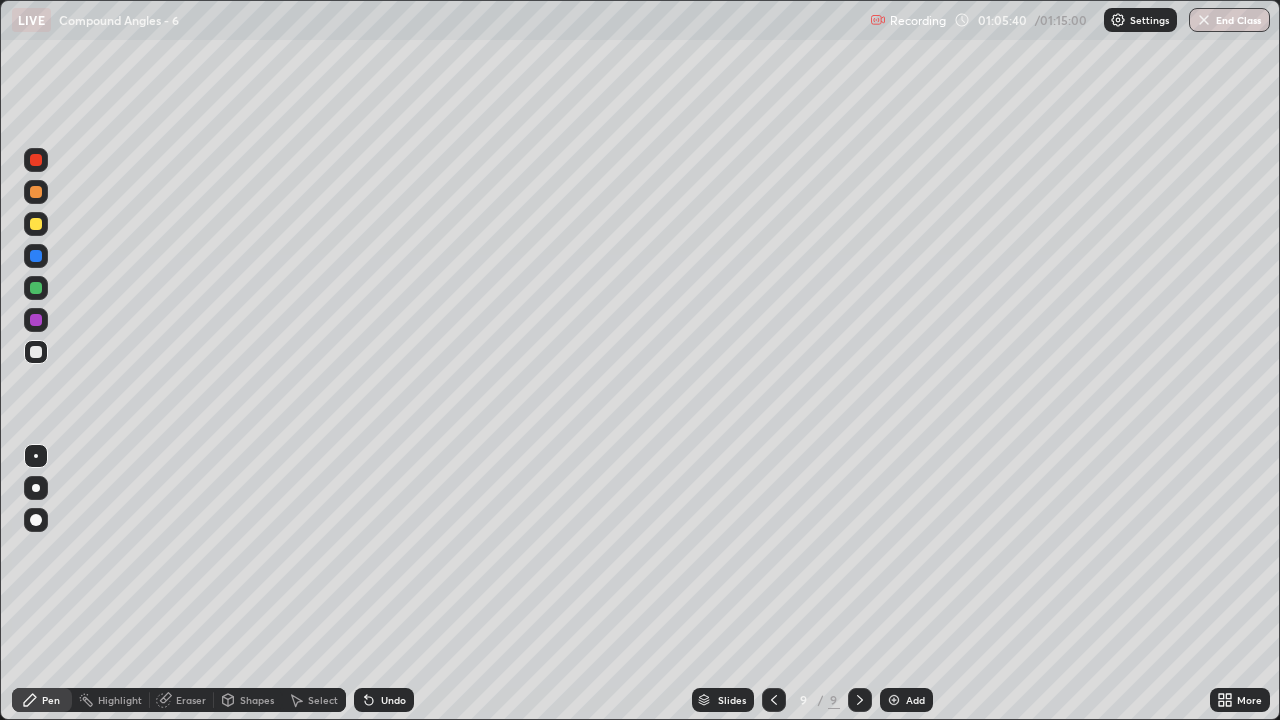 click on "Undo" at bounding box center [393, 700] 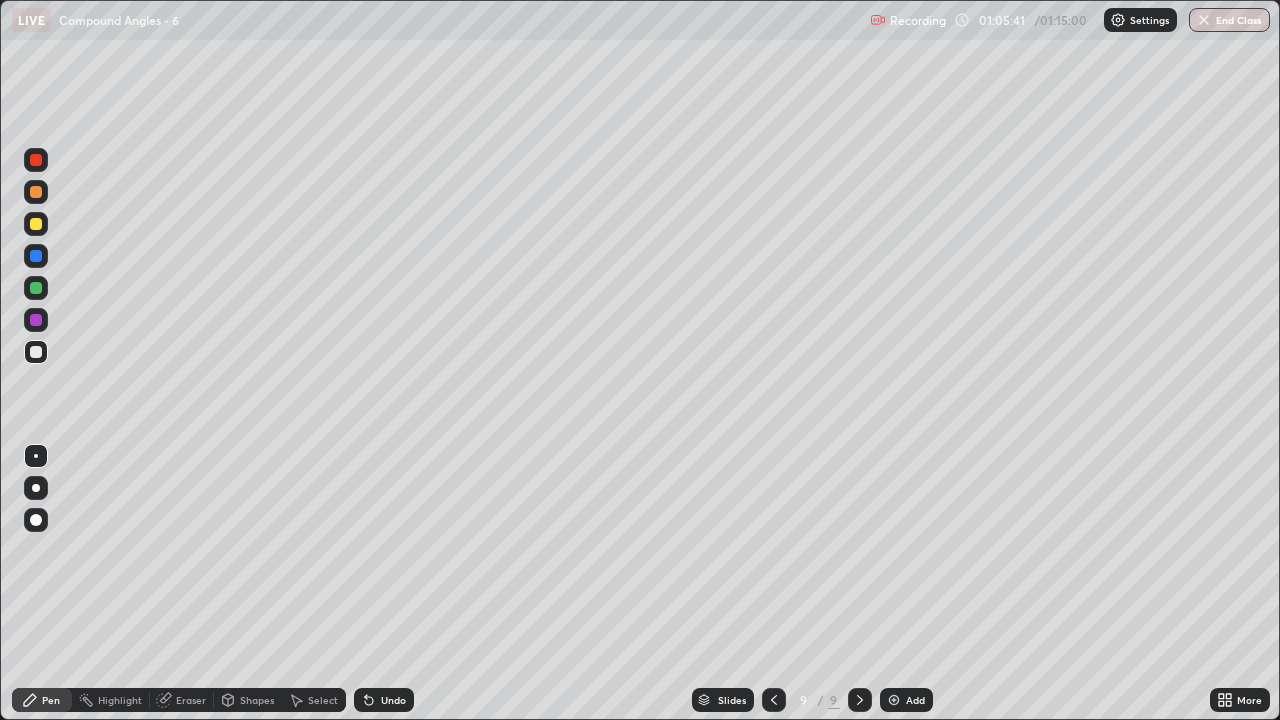 click on "Undo" at bounding box center [393, 700] 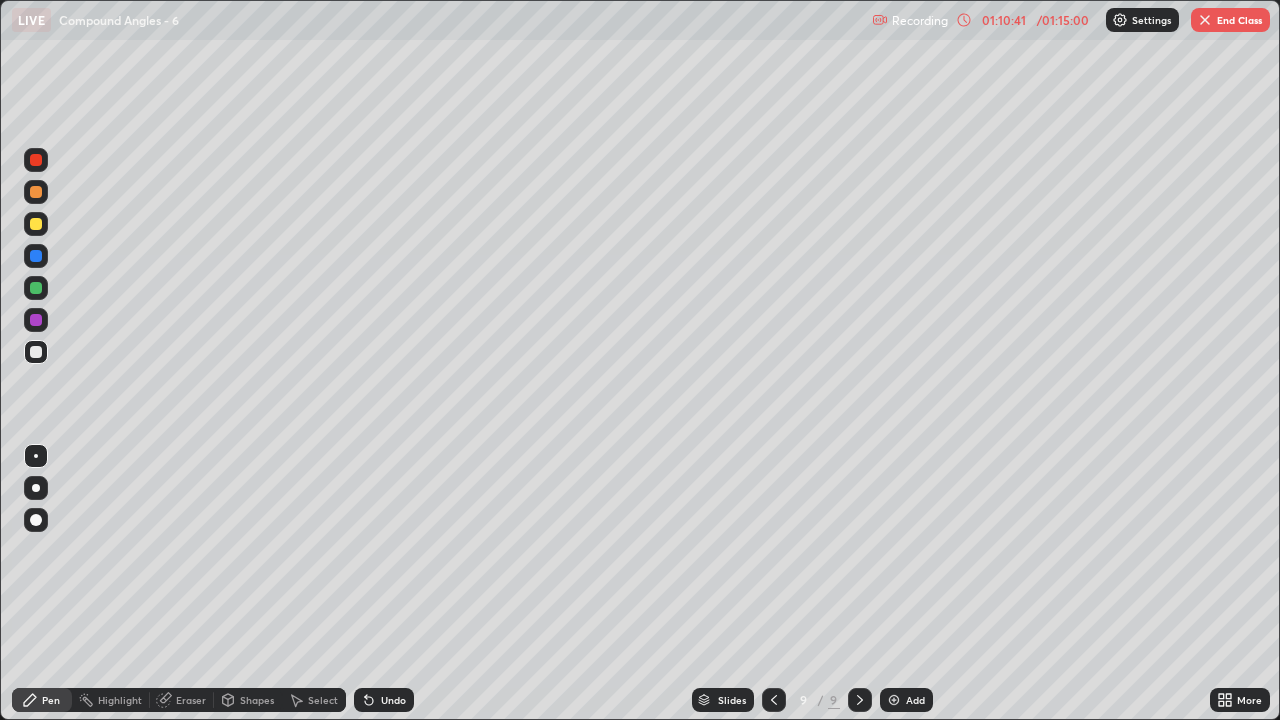 click on "Eraser" at bounding box center (191, 700) 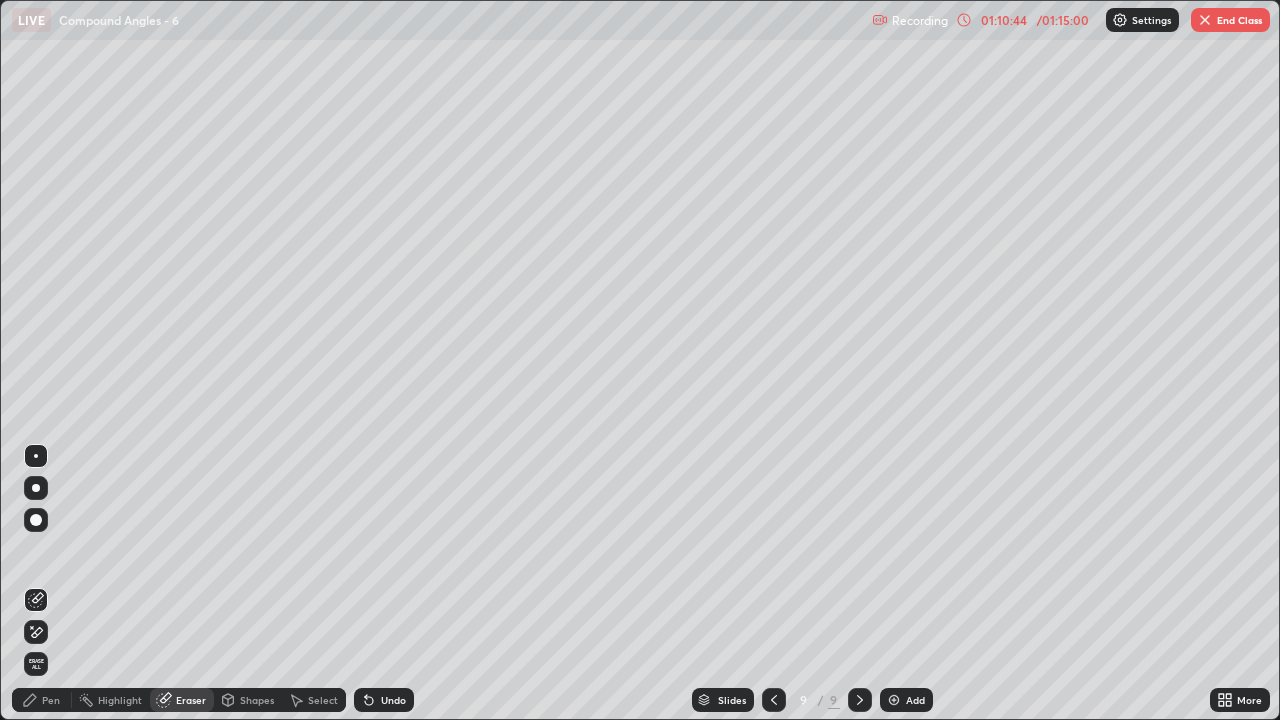 click on "Pen" at bounding box center [42, 700] 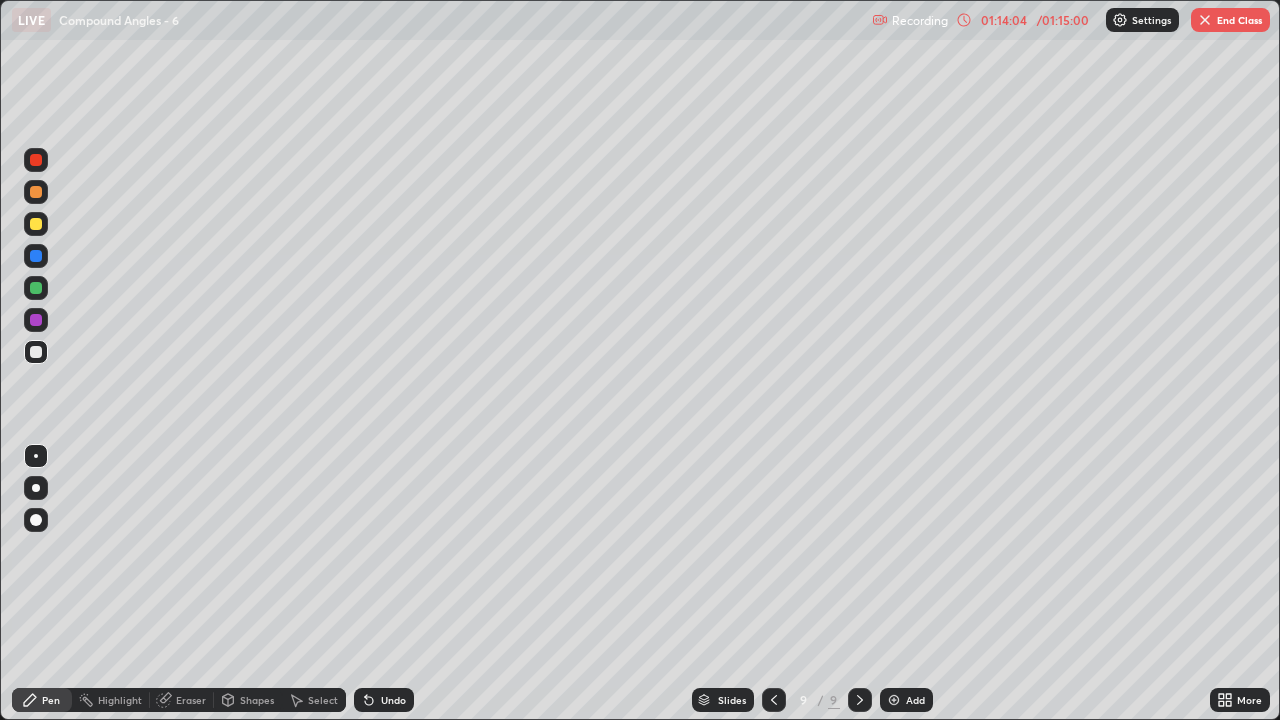 click on "Add" at bounding box center [915, 700] 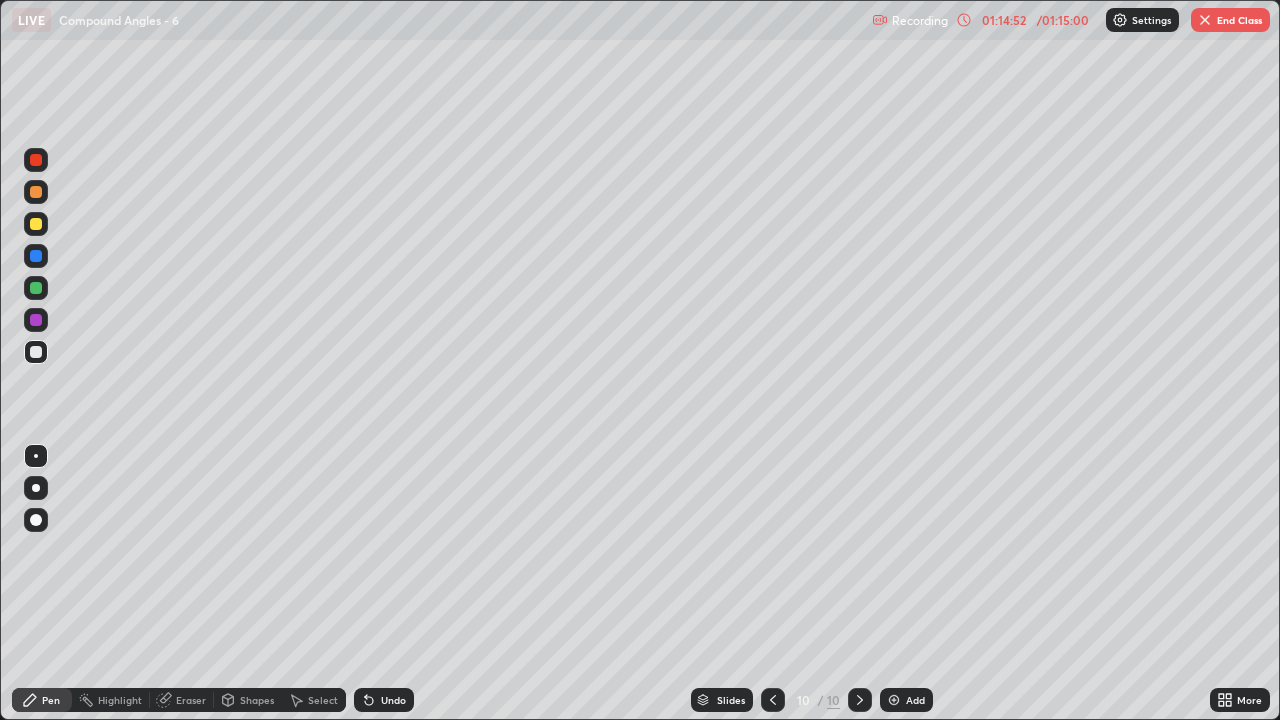 click on "Eraser" at bounding box center [191, 700] 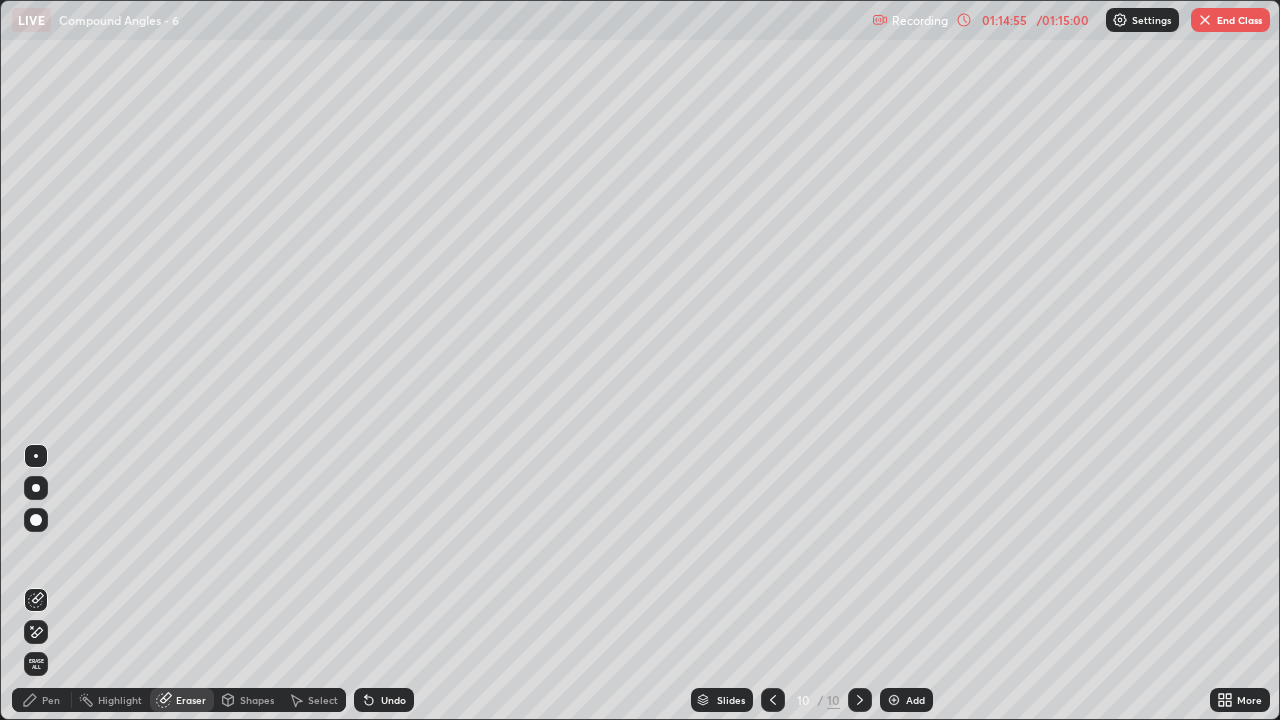 click on "Pen" at bounding box center [51, 700] 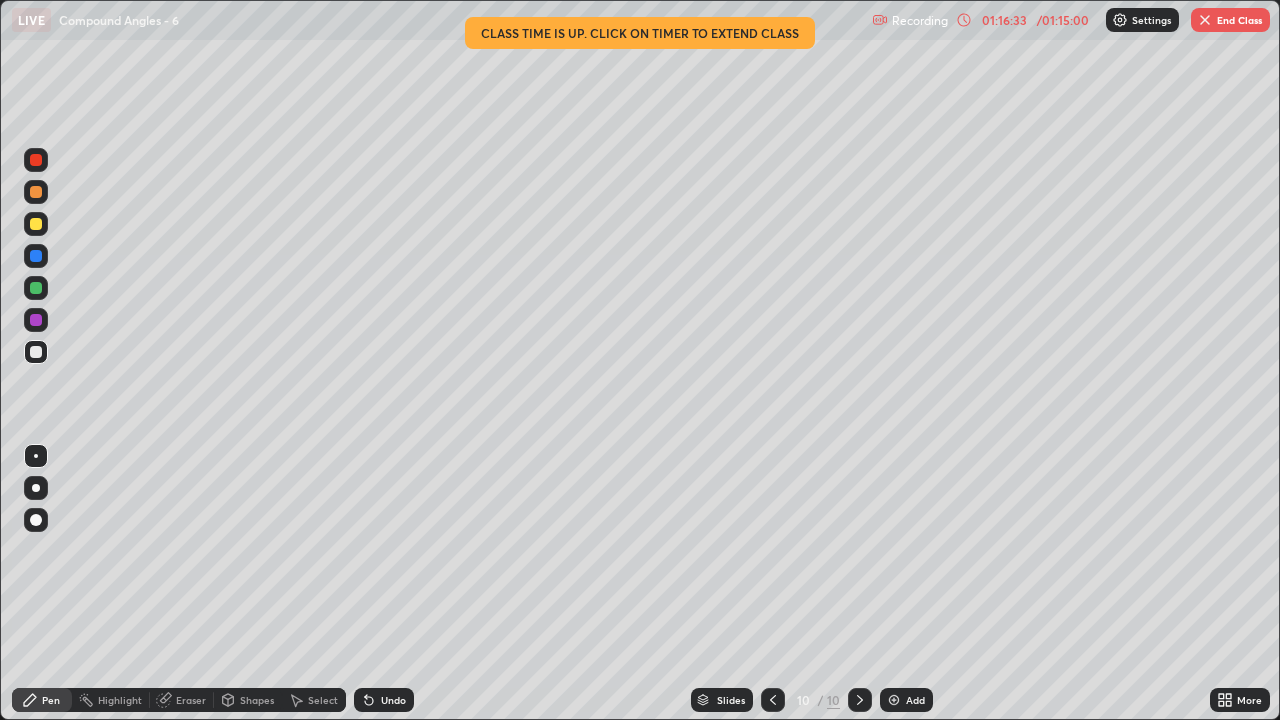 click on "End Class" at bounding box center [1230, 20] 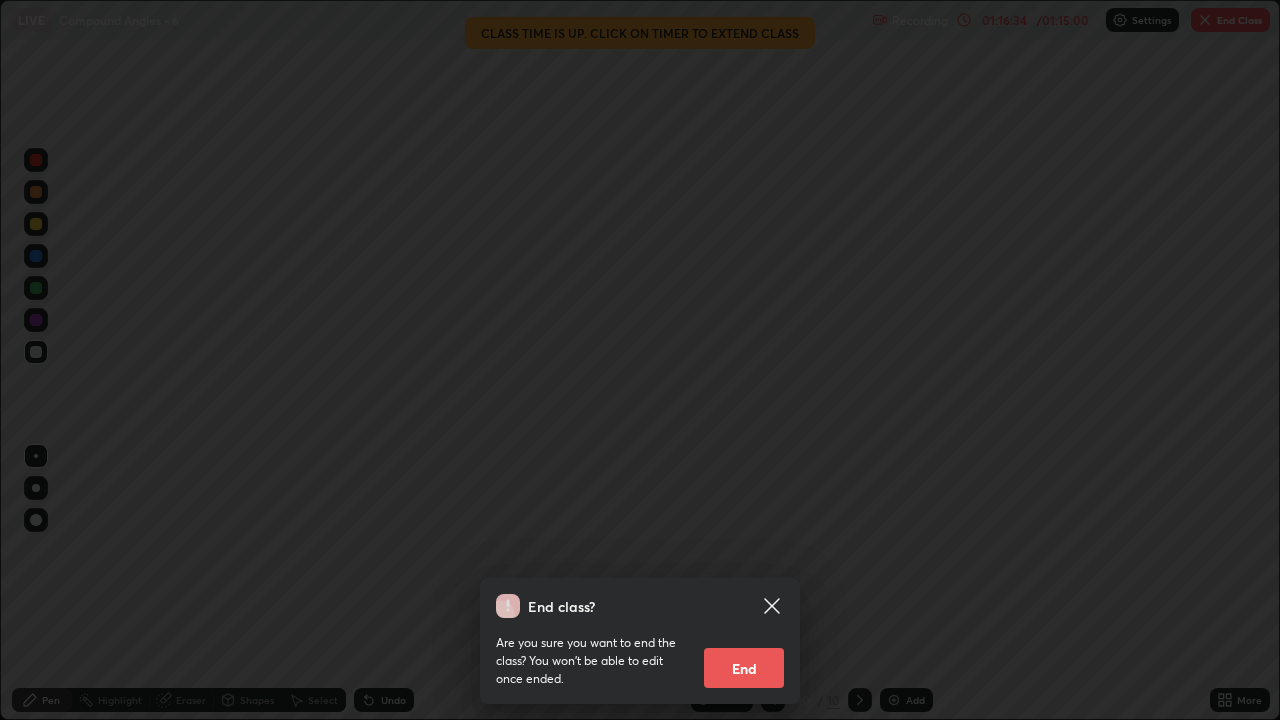 click on "End" at bounding box center (744, 668) 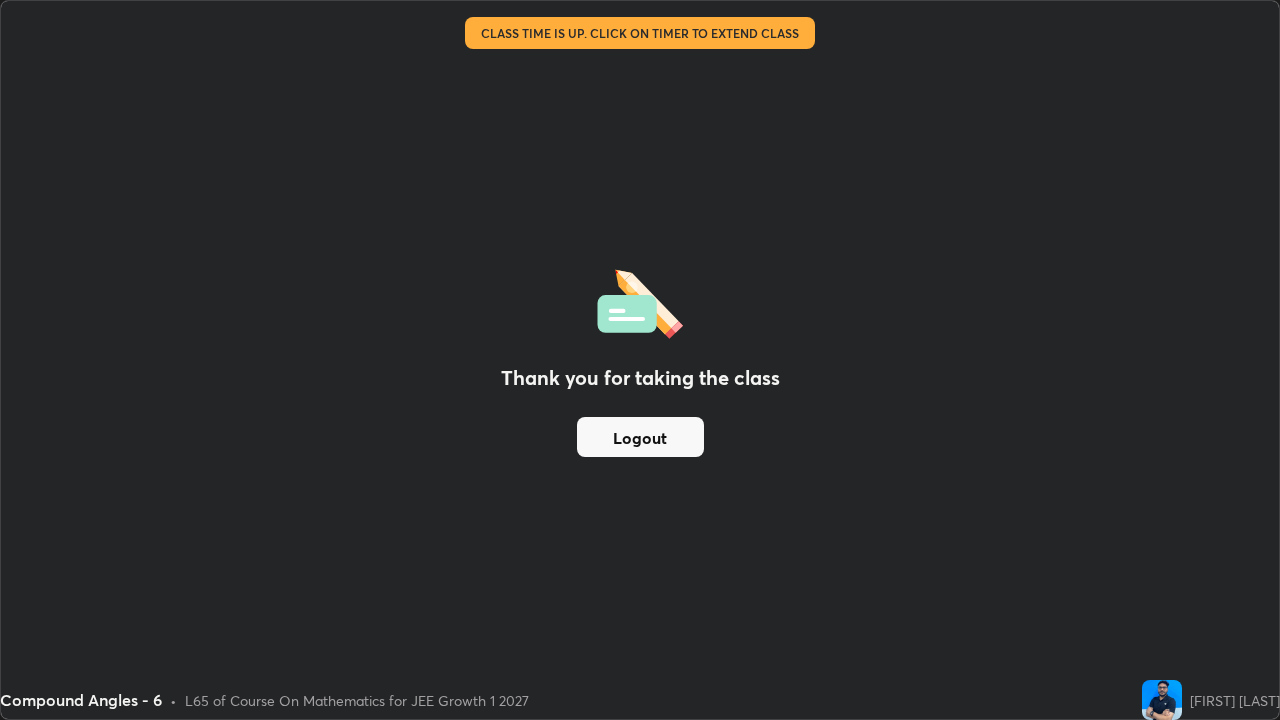 click on "Logout" at bounding box center (640, 437) 